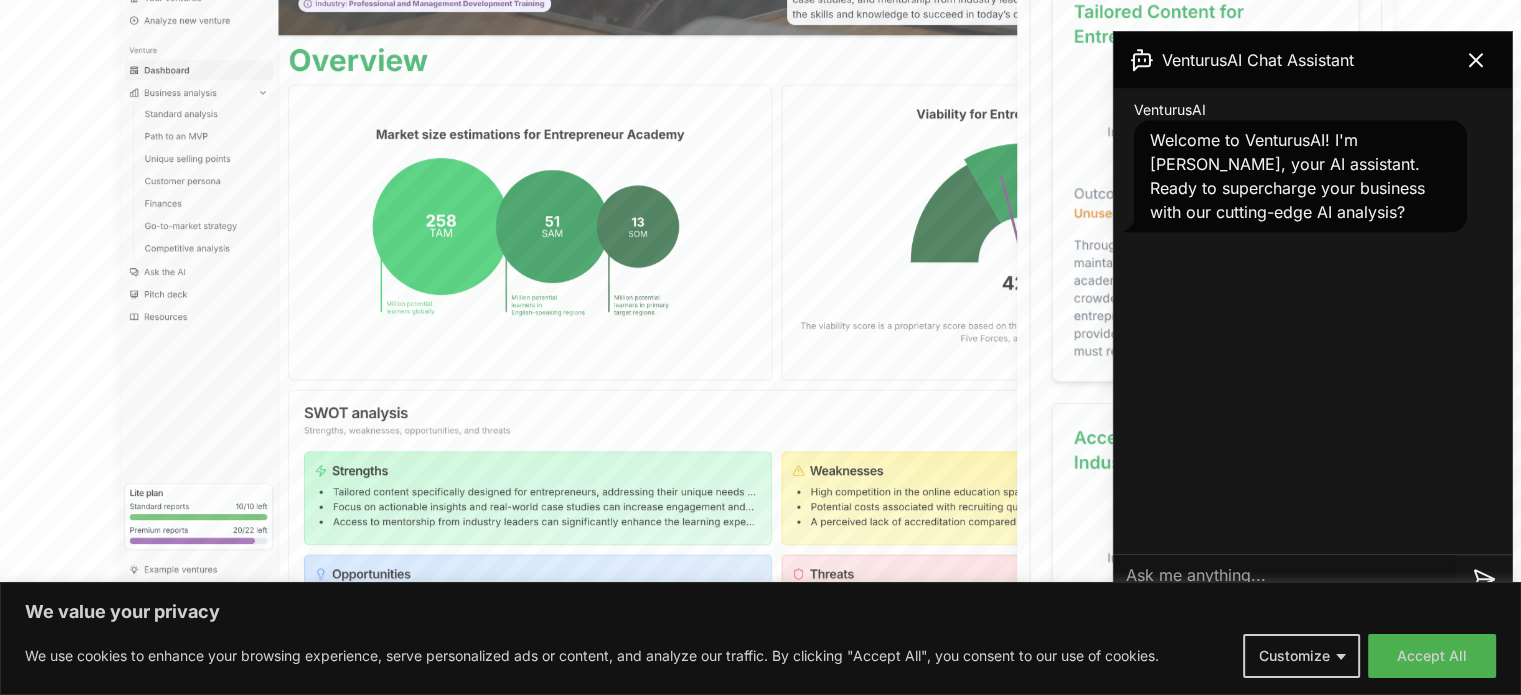 scroll, scrollTop: 800, scrollLeft: 0, axis: vertical 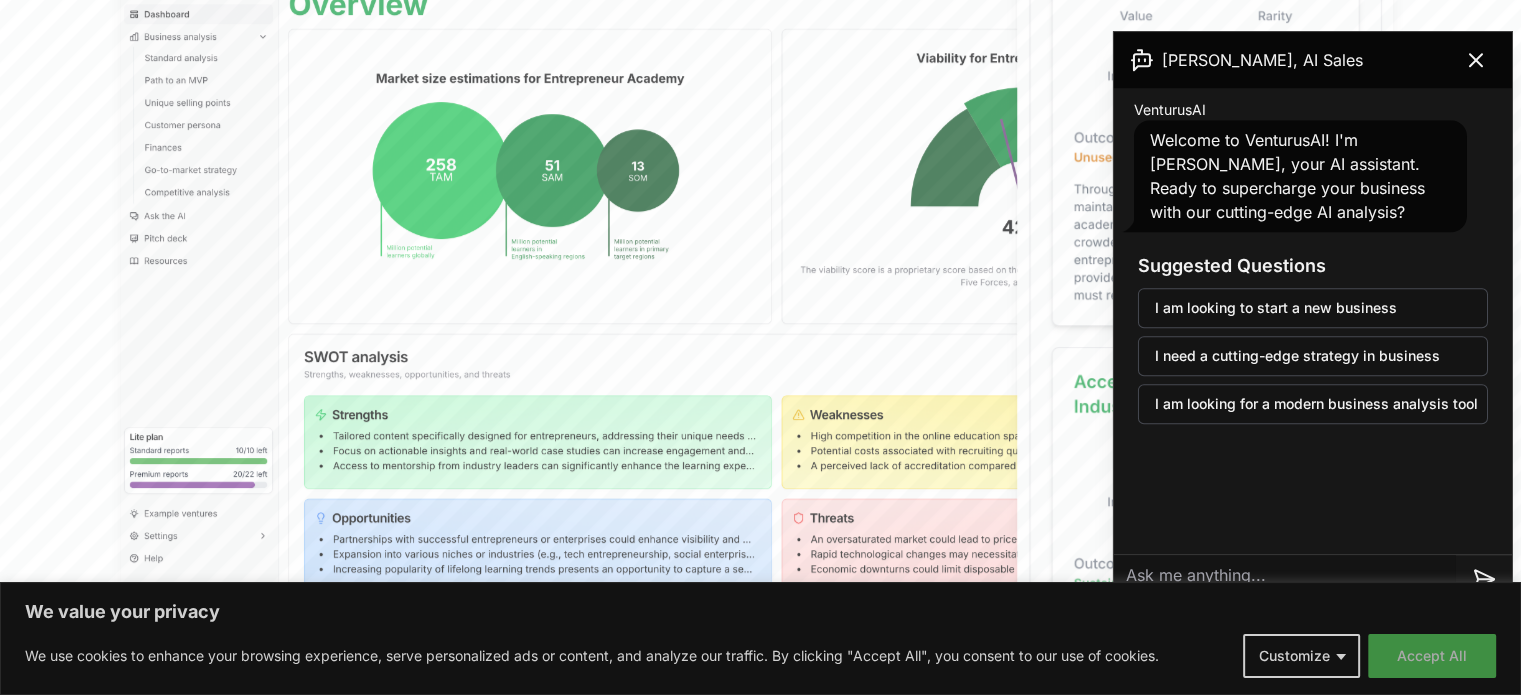 click on "Accept All" at bounding box center [1432, 656] 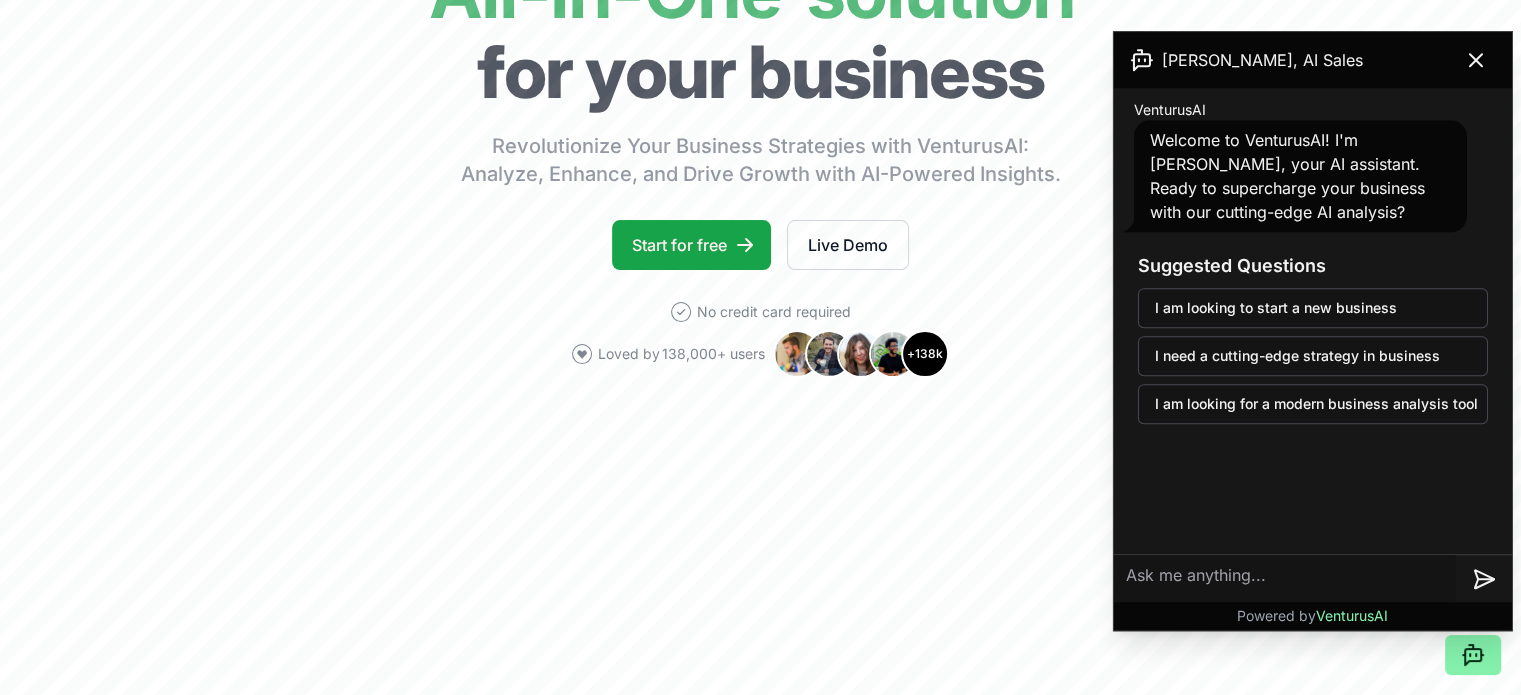 scroll, scrollTop: 0, scrollLeft: 0, axis: both 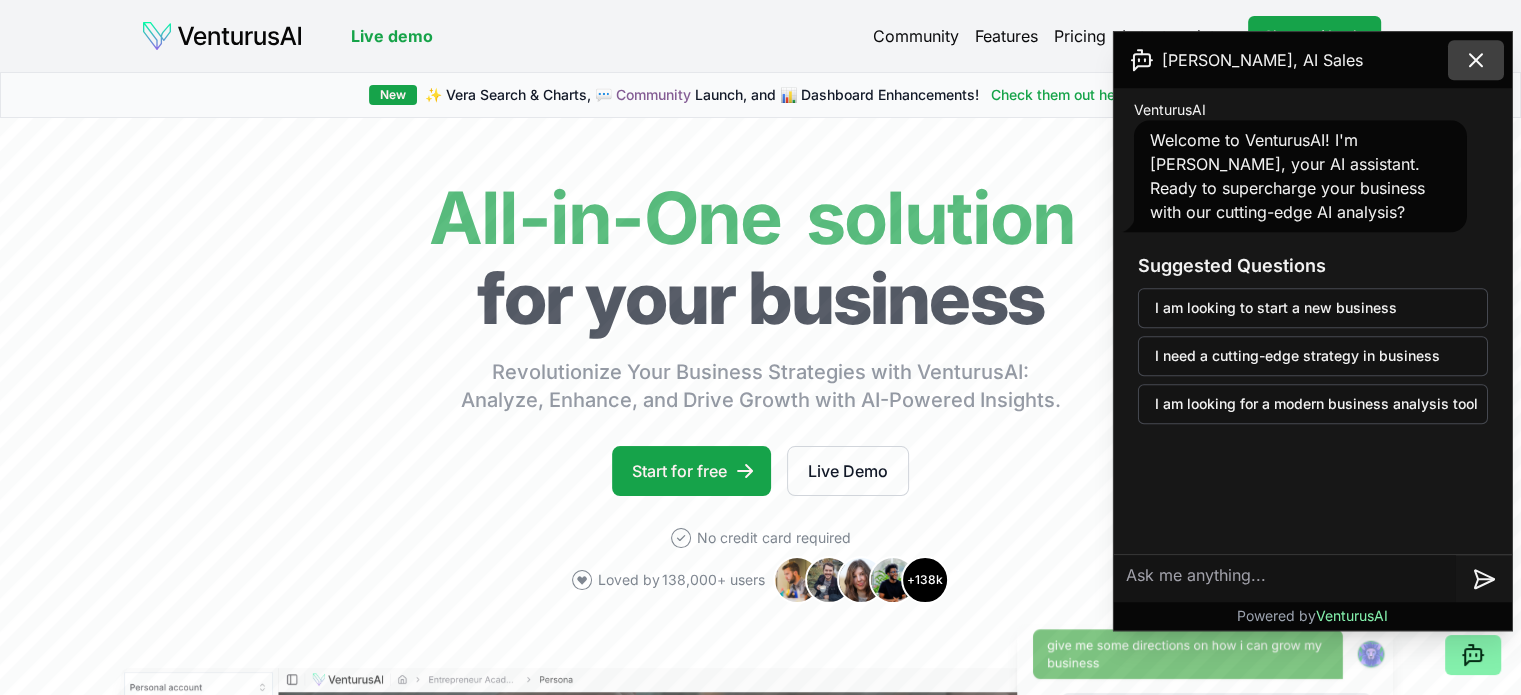 click at bounding box center [1476, 60] 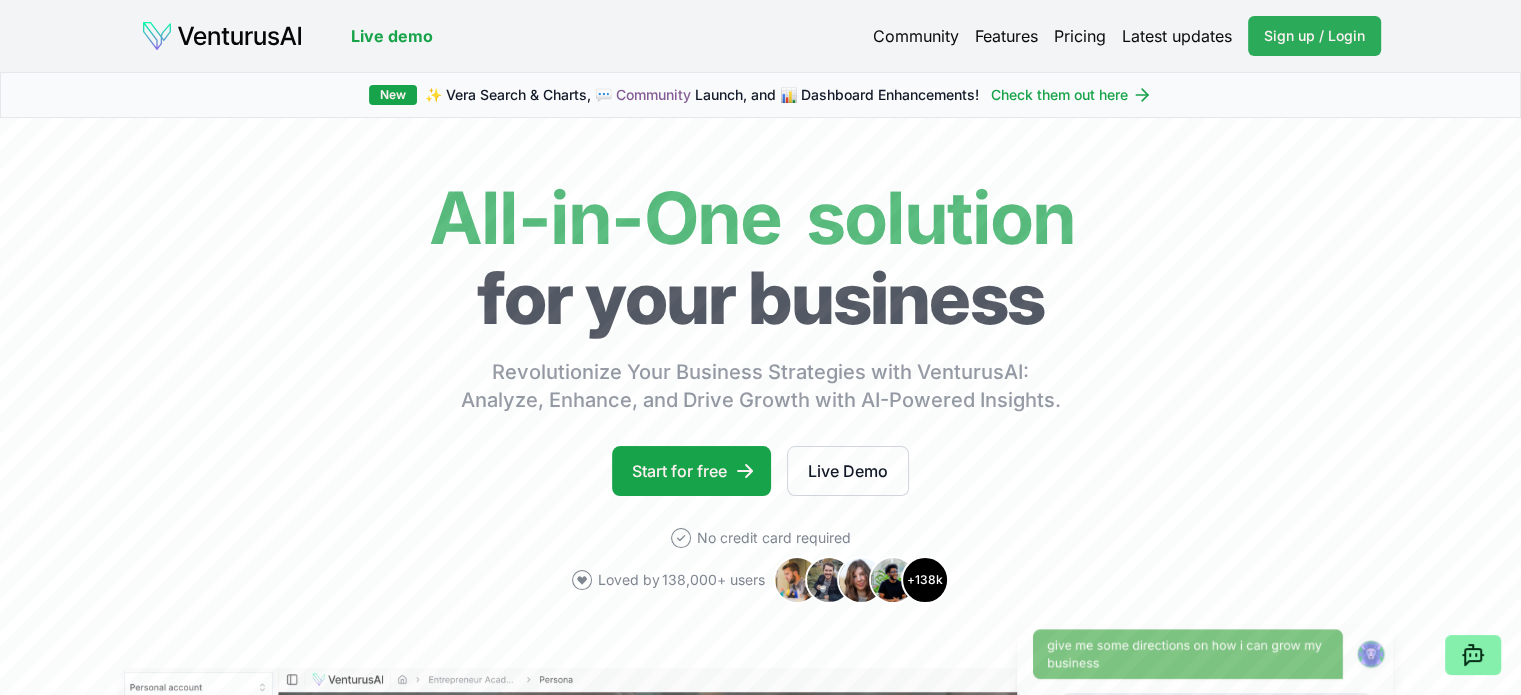 click on "Sign up / Login" at bounding box center [1314, 36] 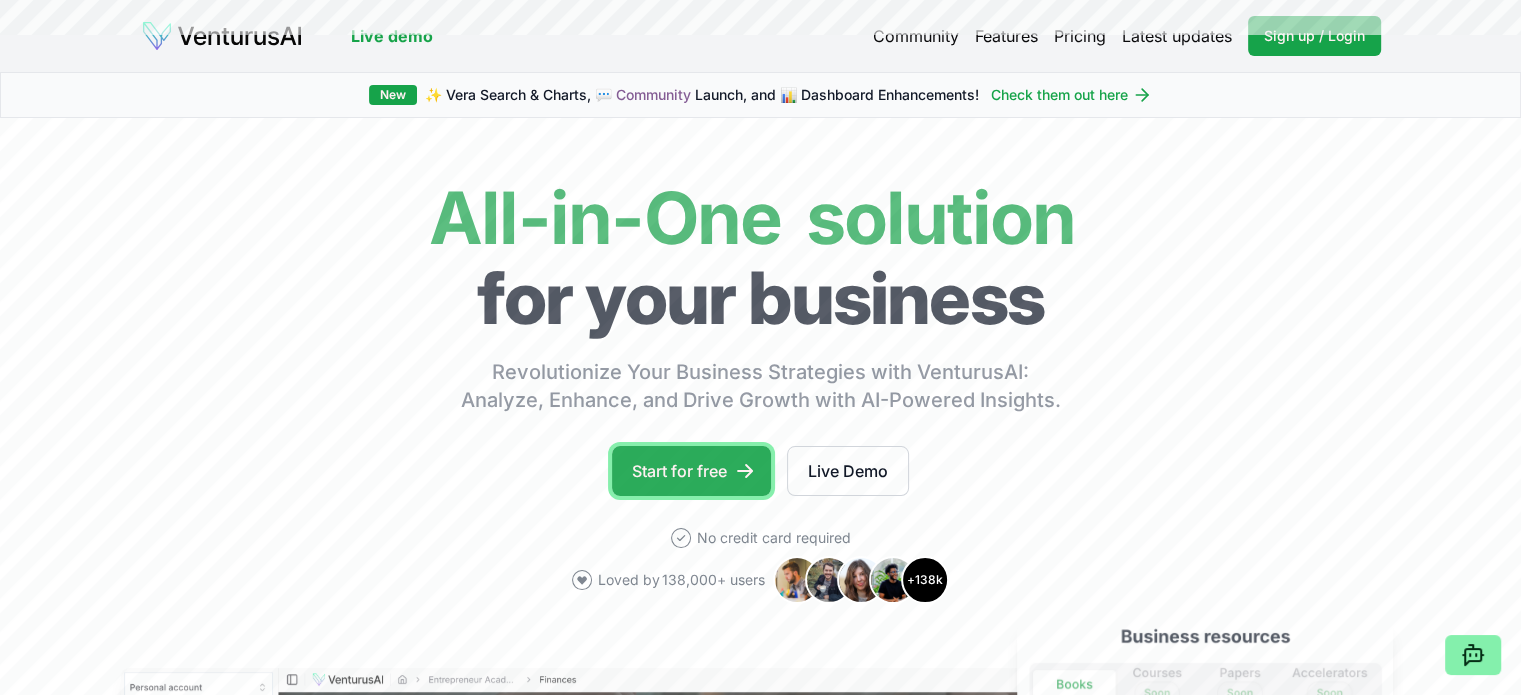click on "Start for free" at bounding box center (691, 471) 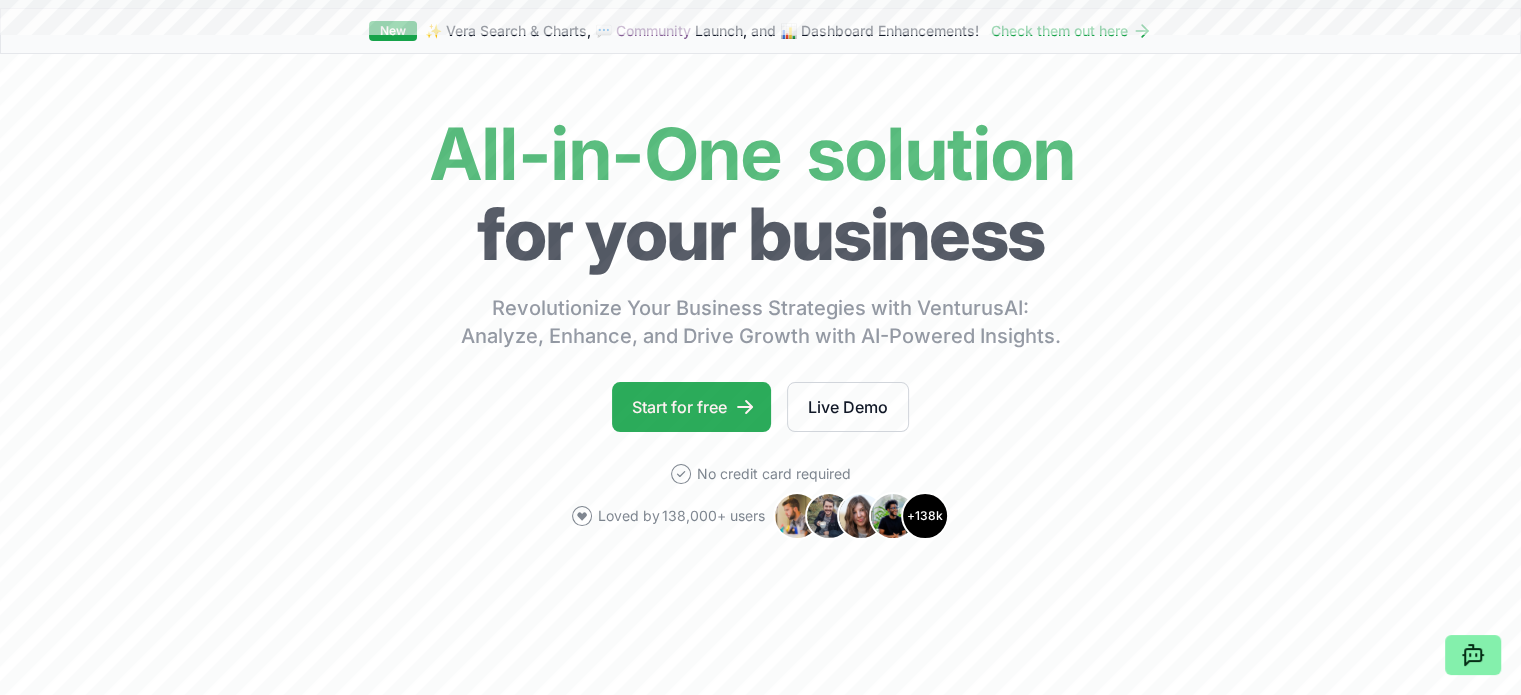 scroll, scrollTop: 100, scrollLeft: 0, axis: vertical 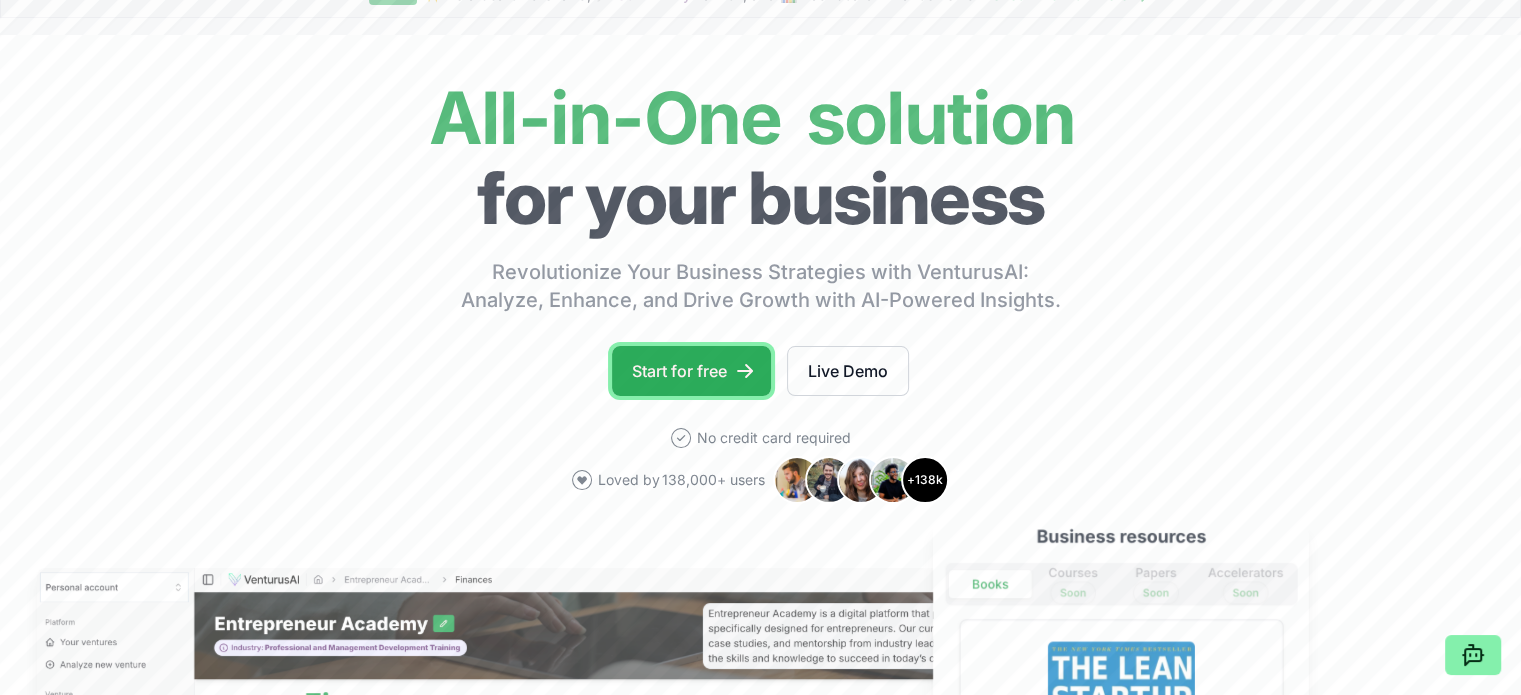 click on "Start for free" at bounding box center [691, 371] 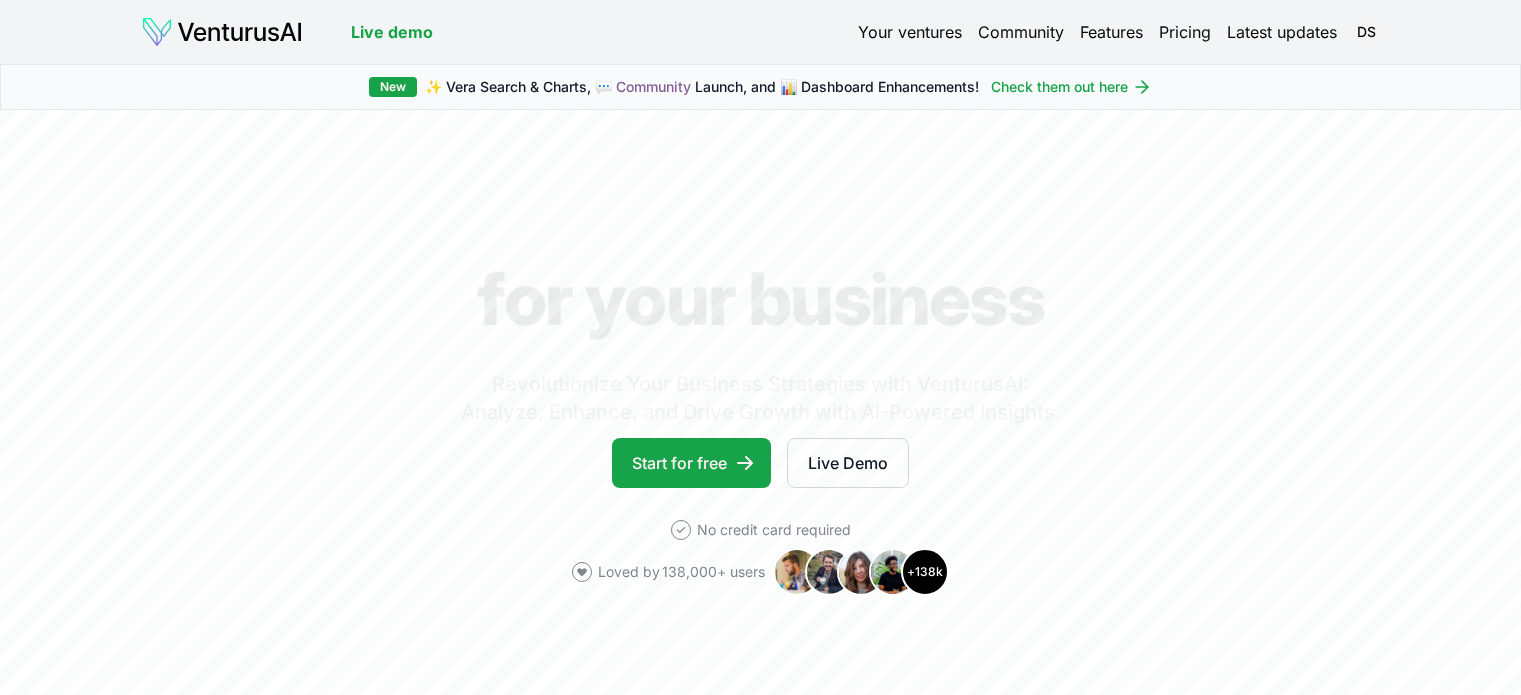 scroll, scrollTop: 0, scrollLeft: 0, axis: both 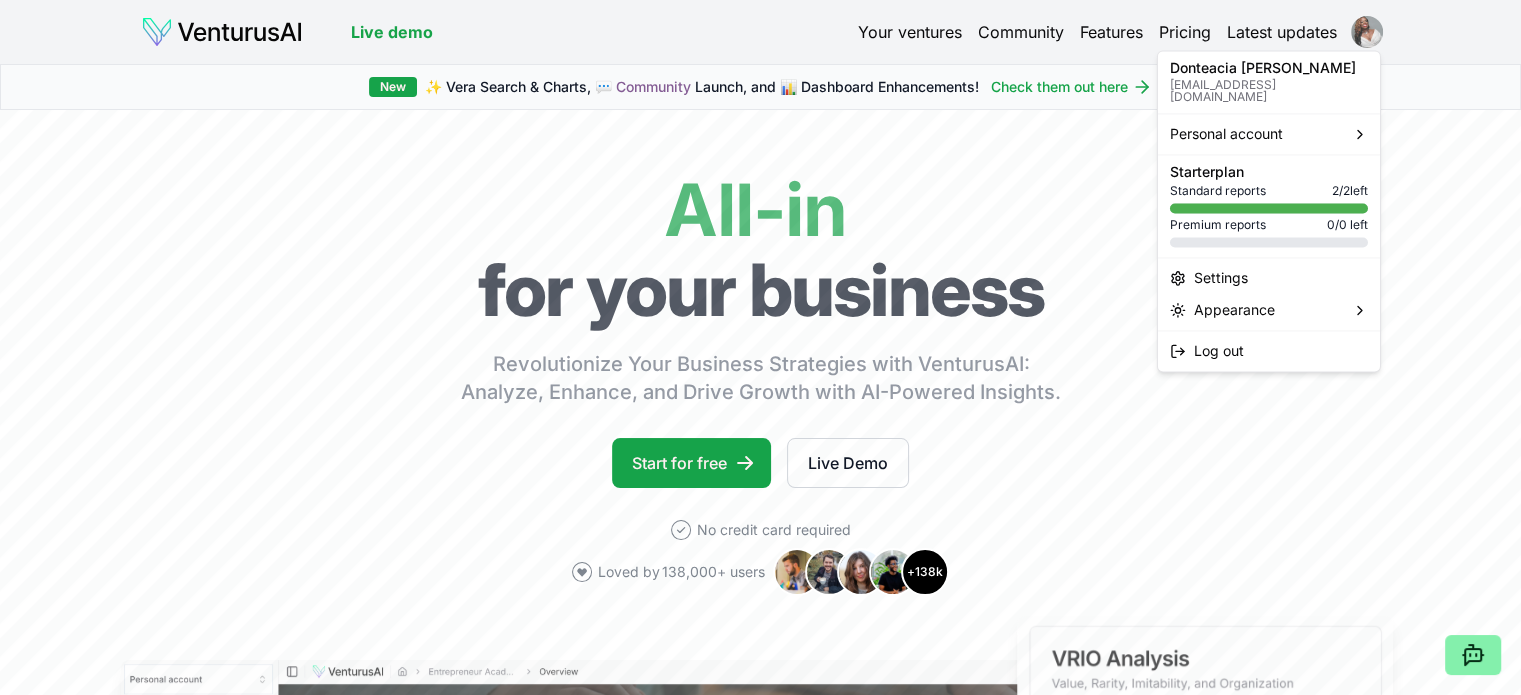 click on "We value your privacy We use cookies to enhance your browsing experience, serve personalized ads or content, and analyze our traffic. By clicking "Accept All", you consent to our use of cookies. Customize    Accept All Customize Consent Preferences   We use cookies to help you navigate efficiently and perform certain functions. You will find detailed information about all cookies under each consent category below. The cookies that are categorized as "Necessary" are stored on your browser as they are essential for enabling the basic functionalities of the site. ...  Show more Necessary Always Active Necessary cookies are required to enable the basic features of this site, such as providing secure log-in or adjusting your consent preferences. These cookies do not store any personally identifiable data. Cookie cookieyes-consent Duration 1 year Description Cookie __cf_bm Duration 1 hour Description This cookie, set by Cloudflare, is used to support Cloudflare Bot Management.  Cookie _cfuvid Duration session lidc" at bounding box center [760, 347] 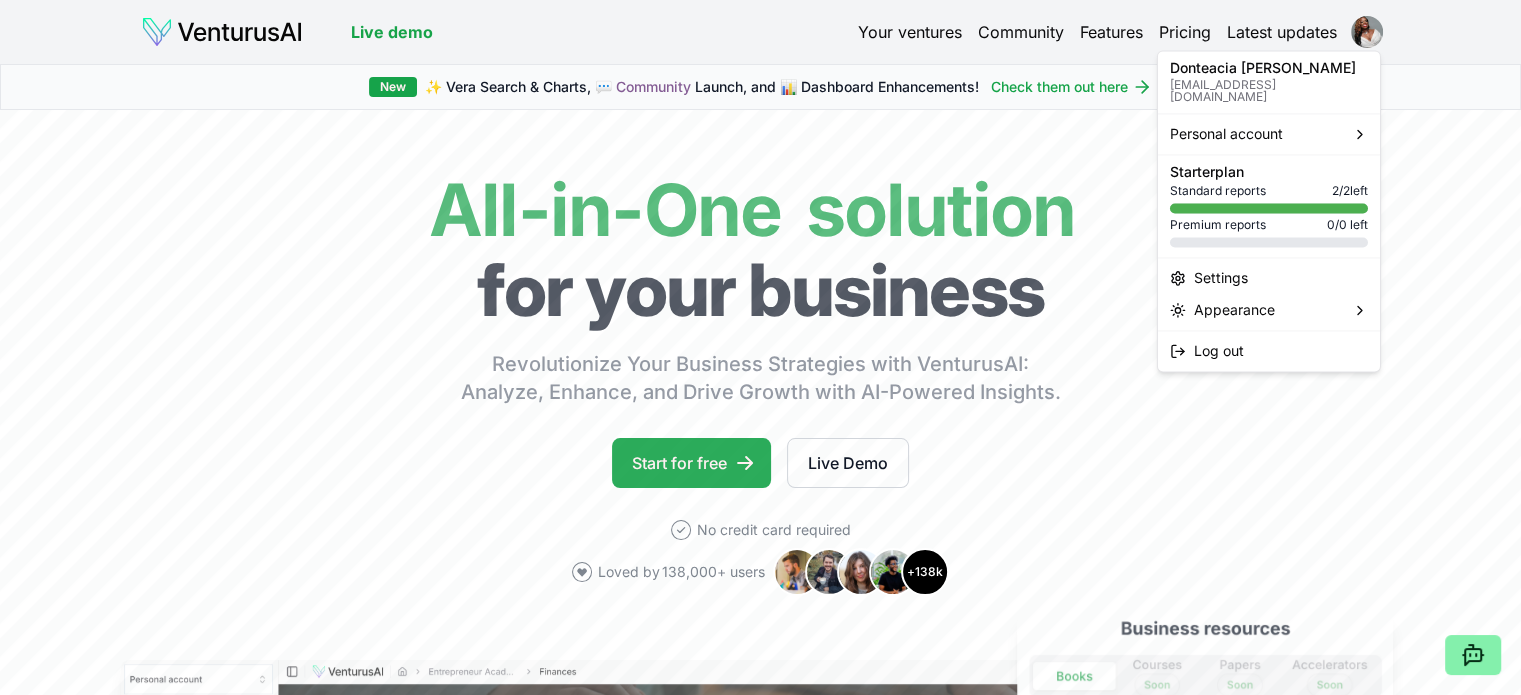 click on "We value your privacy We use cookies to enhance your browsing experience, serve personalized ads or content, and analyze our traffic. By clicking "Accept All", you consent to our use of cookies. Customize    Accept All Customize Consent Preferences   We use cookies to help you navigate efficiently and perform certain functions. You will find detailed information about all cookies under each consent category below. The cookies that are categorized as "Necessary" are stored on your browser as they are essential for enabling the basic functionalities of the site. ...  Show more Necessary Always Active Necessary cookies are required to enable the basic features of this site, such as providing secure log-in or adjusting your consent preferences. These cookies do not store any personally identifiable data. Cookie cookieyes-consent Duration 1 year Description Cookie __cf_bm Duration 1 hour Description This cookie, set by Cloudflare, is used to support Cloudflare Bot Management.  Cookie _cfuvid Duration session lidc" at bounding box center [760, 347] 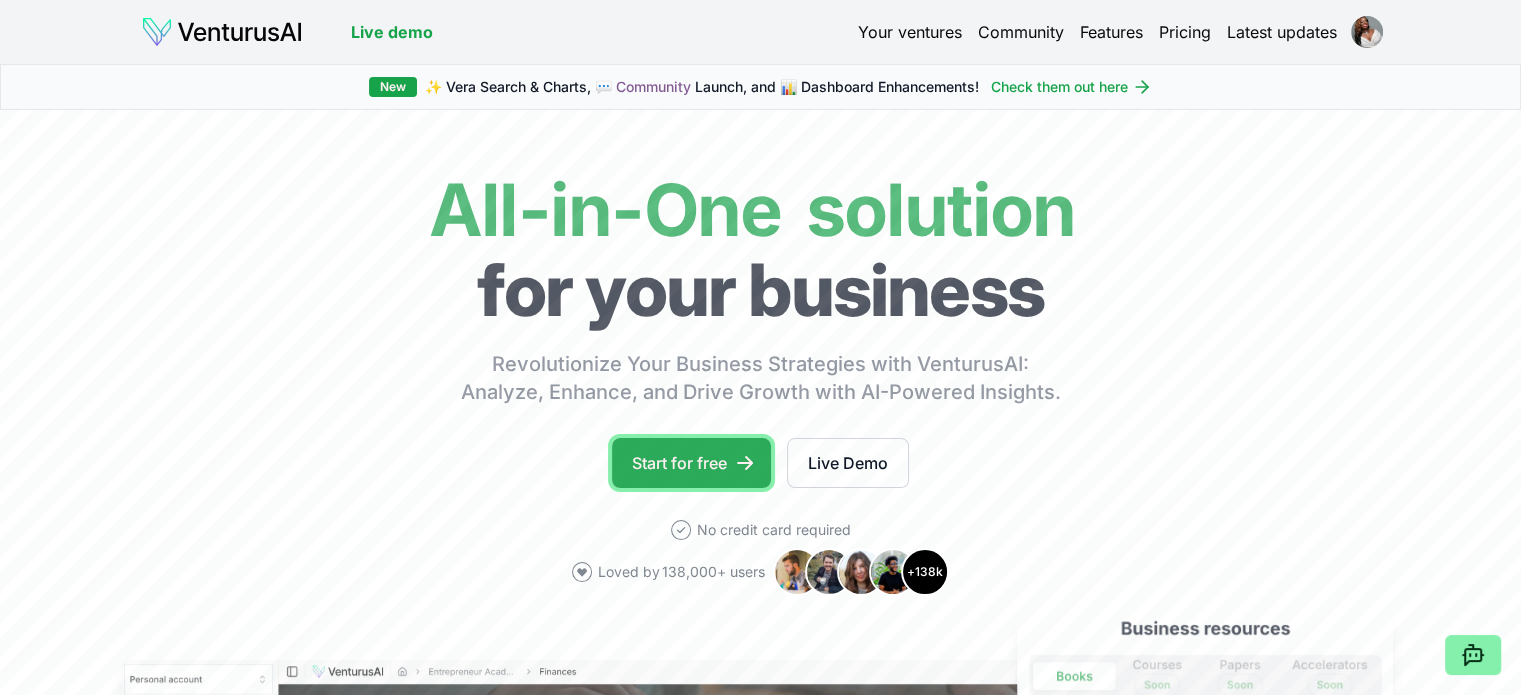 click on "Start for free" at bounding box center (691, 463) 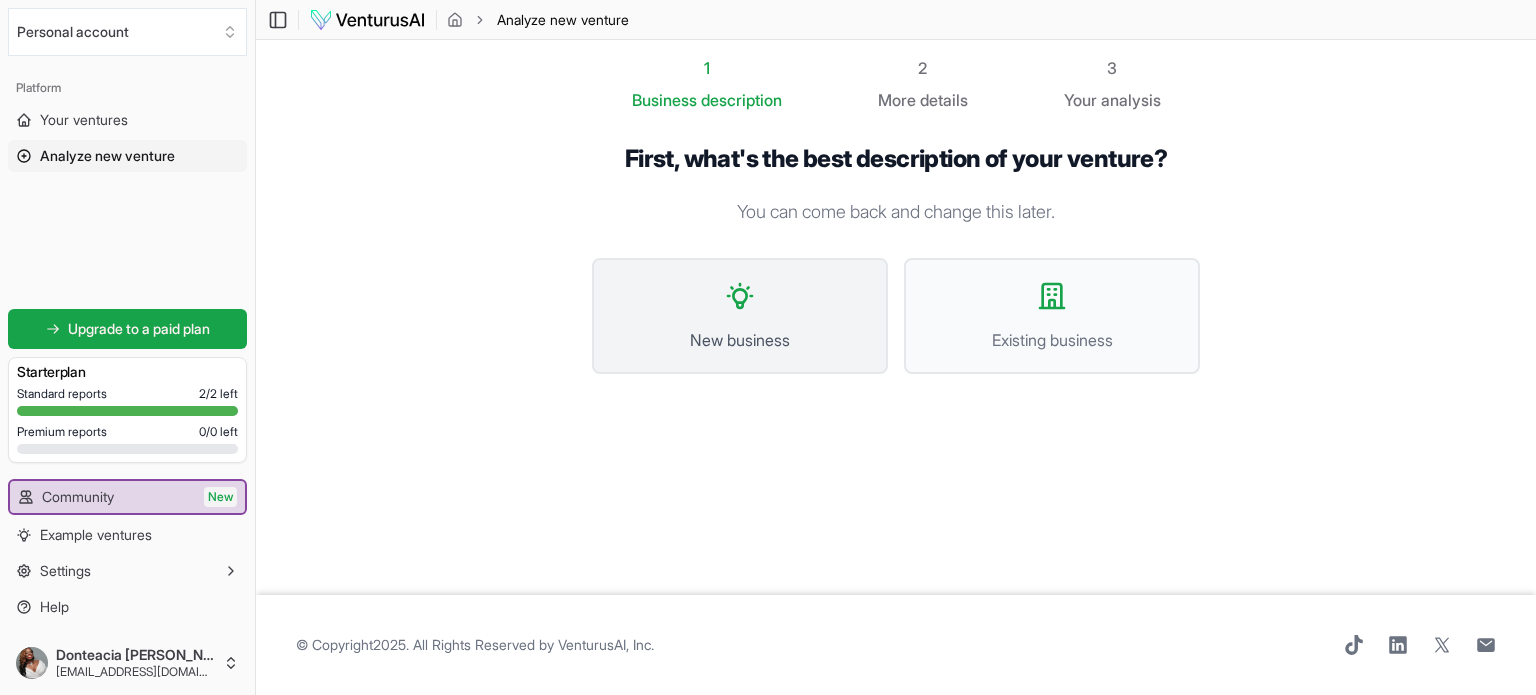 click 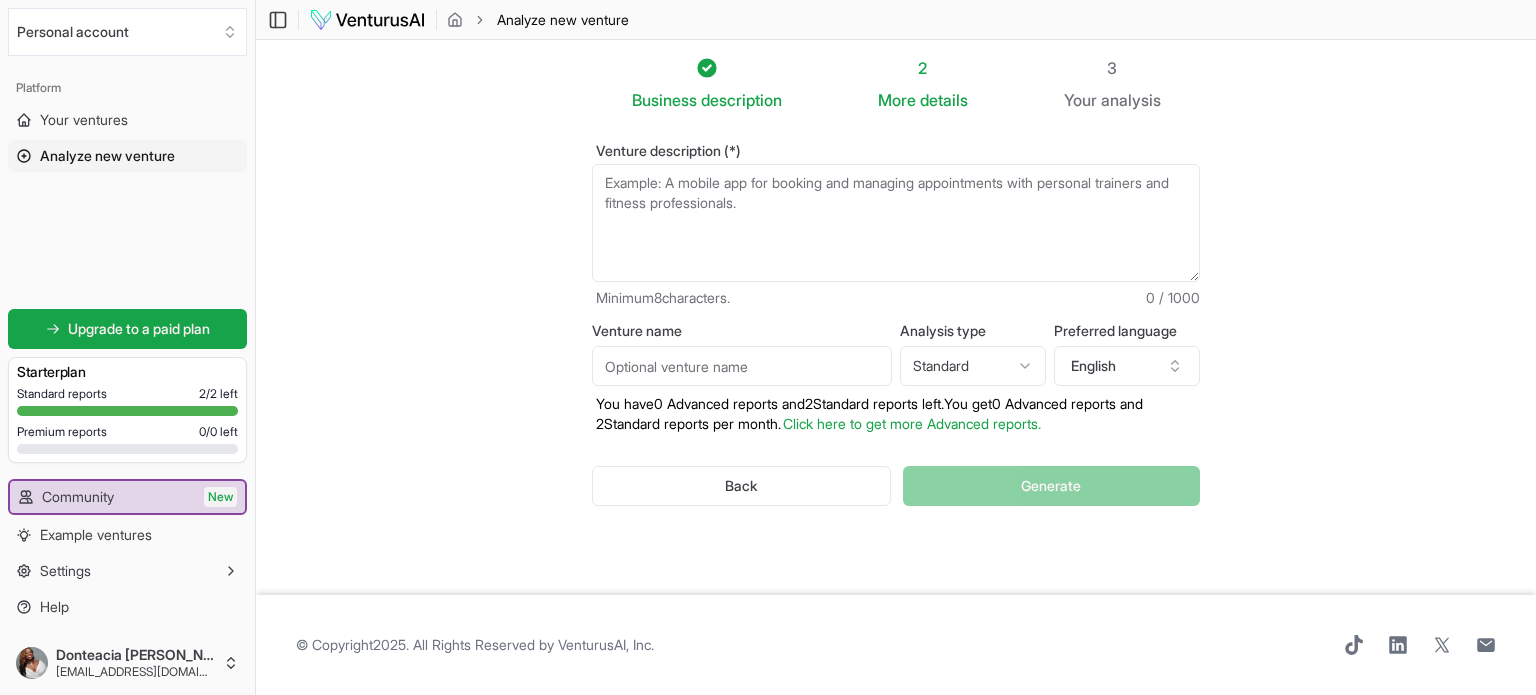 click on "Venture description (*)" at bounding box center [896, 223] 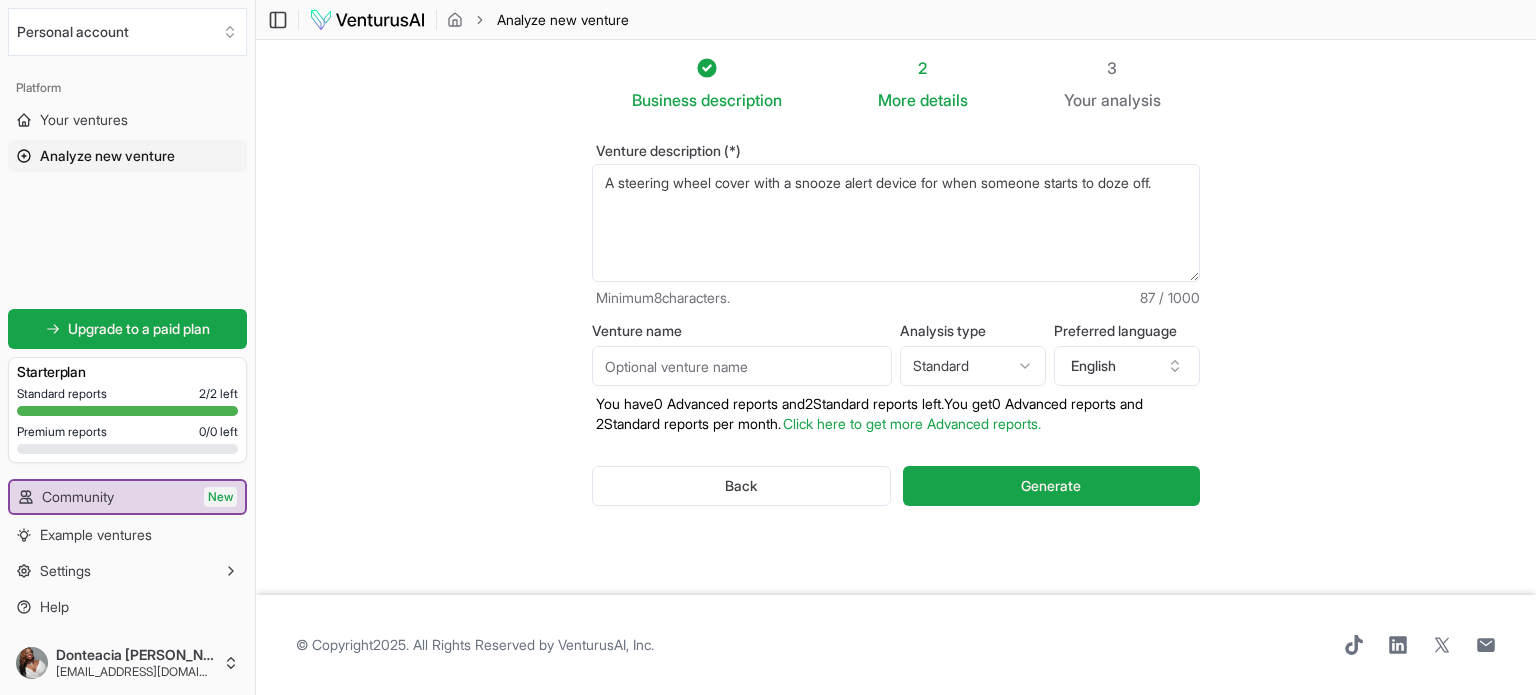 type on "A steering wheel cover with a snooze alert device for when someone starts to doze off." 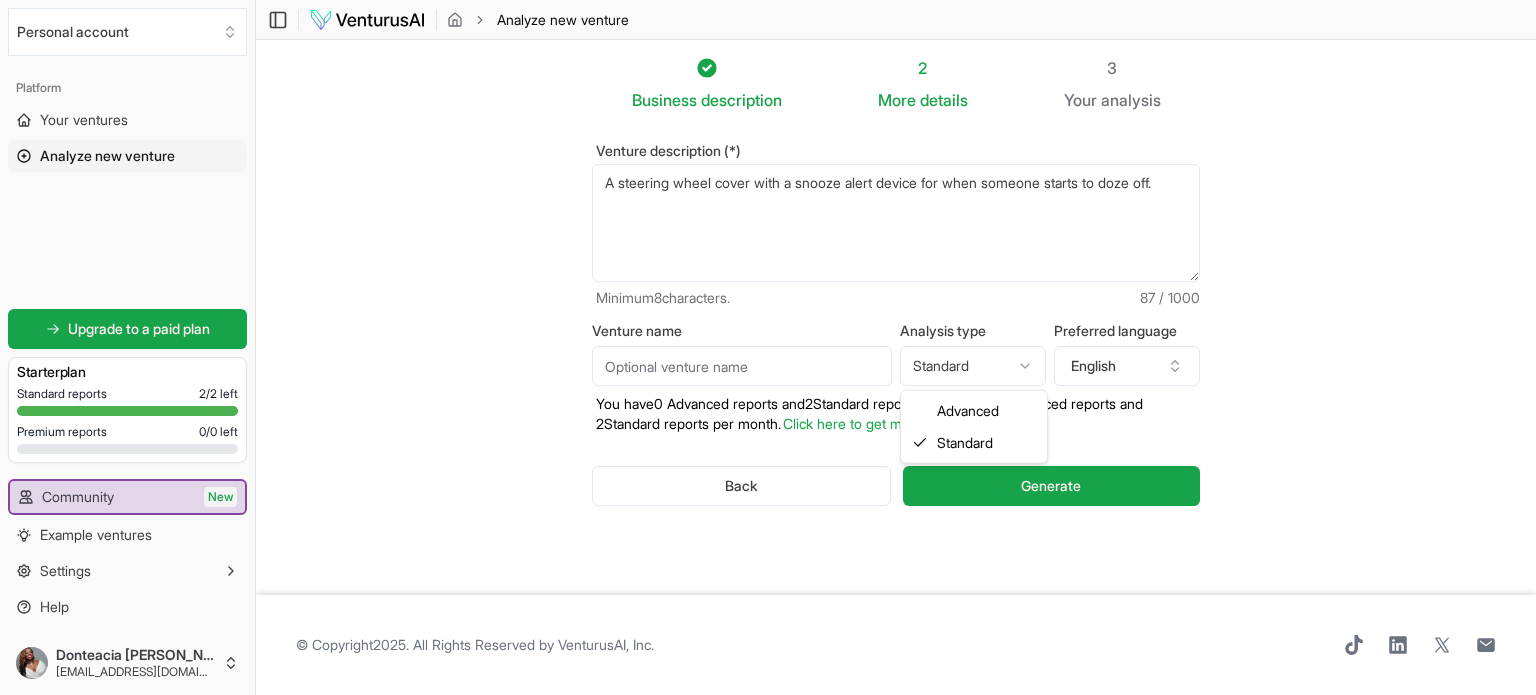 click on "We value your privacy We use cookies to enhance your browsing experience, serve personalized ads or content, and analyze our traffic. By clicking "Accept All", you consent to our use of cookies. Customize    Accept All Customize Consent Preferences   We use cookies to help you navigate efficiently and perform certain functions. You will find detailed information about all cookies under each consent category below. The cookies that are categorized as "Necessary" are stored on your browser as they are essential for enabling the basic functionalities of the site. ...  Show more Necessary Always Active Necessary cookies are required to enable the basic features of this site, such as providing secure log-in or adjusting your consent preferences. These cookies do not store any personally identifiable data. Cookie cookieyes-consent Duration 1 year Description Cookie __cf_bm Duration 1 hour Description This cookie, set by Cloudflare, is used to support Cloudflare Bot Management.  Cookie _cfuvid Duration session lidc" at bounding box center [768, 347] 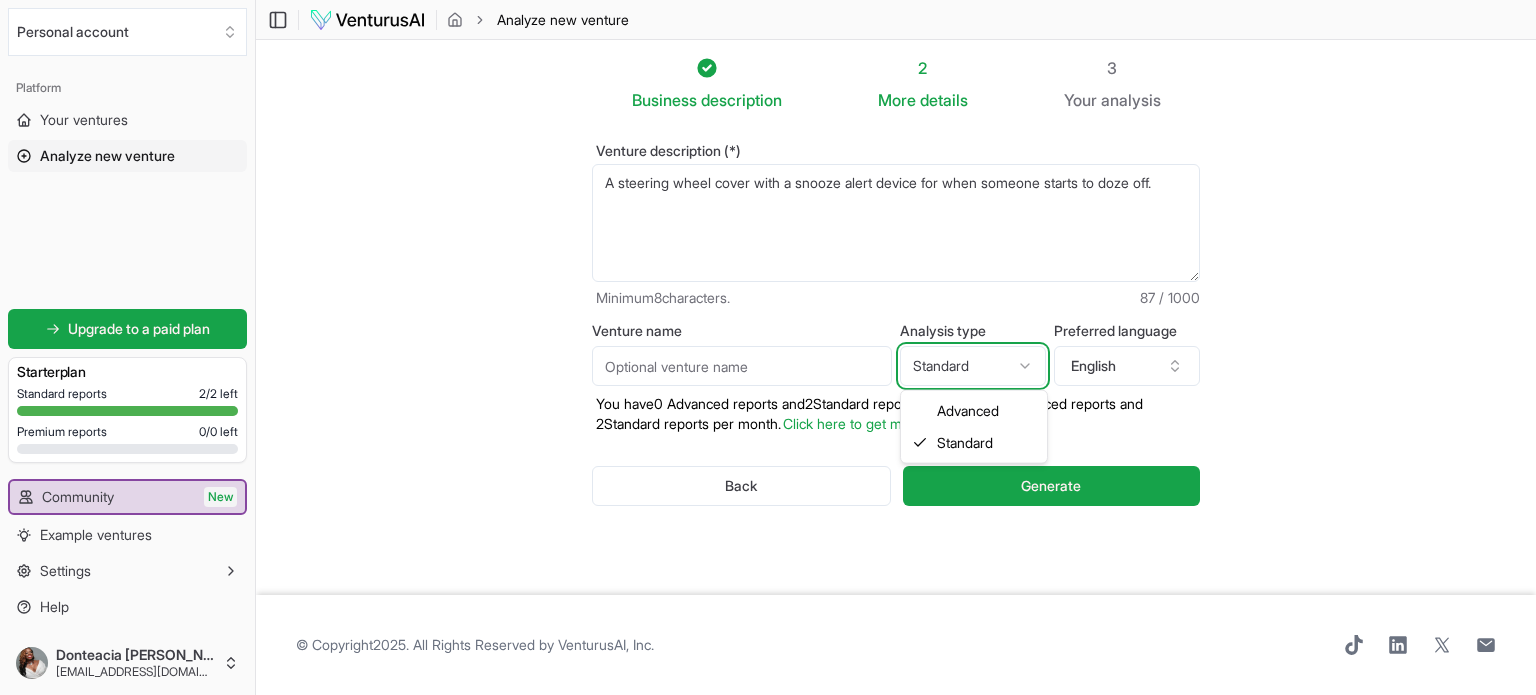 click on "We value your privacy We use cookies to enhance your browsing experience, serve personalized ads or content, and analyze our traffic. By clicking "Accept All", you consent to our use of cookies. Customize    Accept All Customize Consent Preferences   We use cookies to help you navigate efficiently and perform certain functions. You will find detailed information about all cookies under each consent category below. The cookies that are categorized as "Necessary" are stored on your browser as they are essential for enabling the basic functionalities of the site. ...  Show more Necessary Always Active Necessary cookies are required to enable the basic features of this site, such as providing secure log-in or adjusting your consent preferences. These cookies do not store any personally identifiable data. Cookie cookieyes-consent Duration 1 year Description Cookie __cf_bm Duration 1 hour Description This cookie, set by Cloudflare, is used to support Cloudflare Bot Management.  Cookie _cfuvid Duration session lidc" at bounding box center [768, 347] 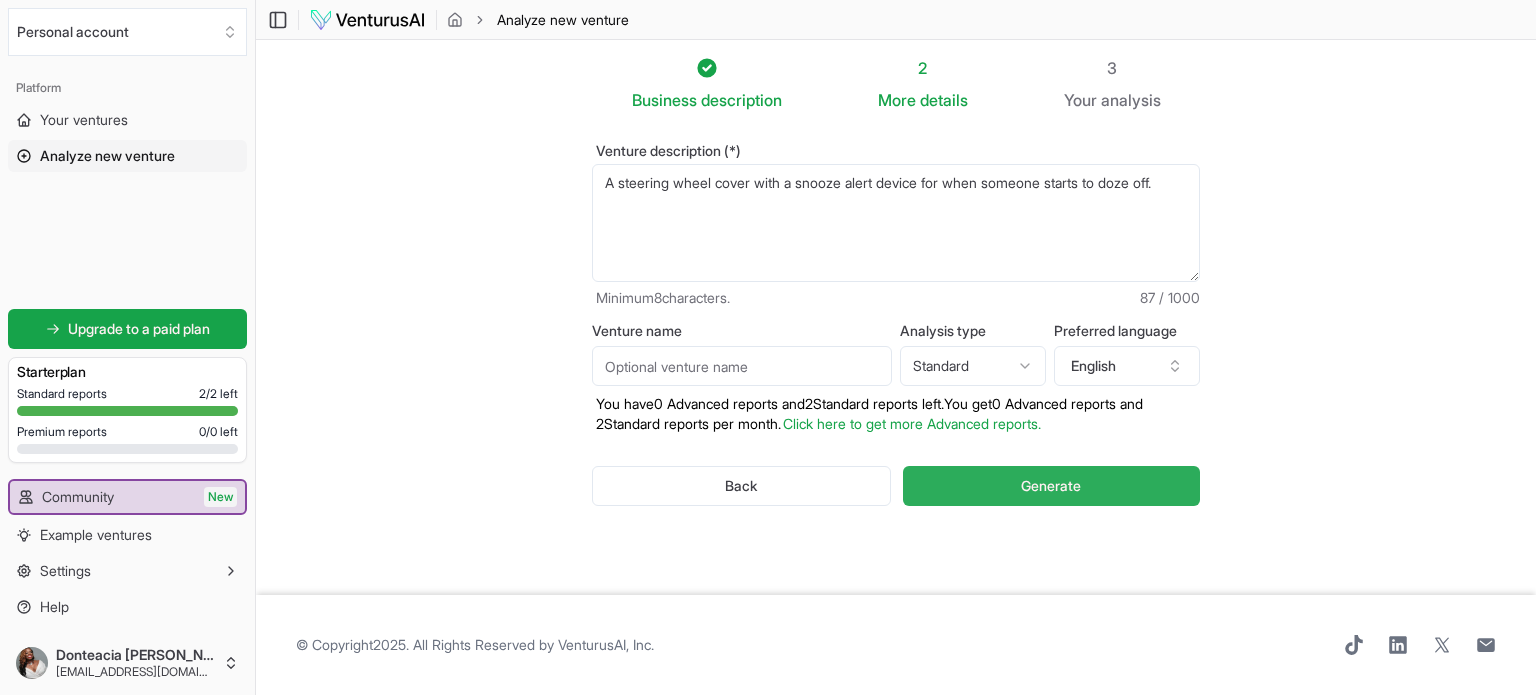 click on "Generate" at bounding box center (1051, 486) 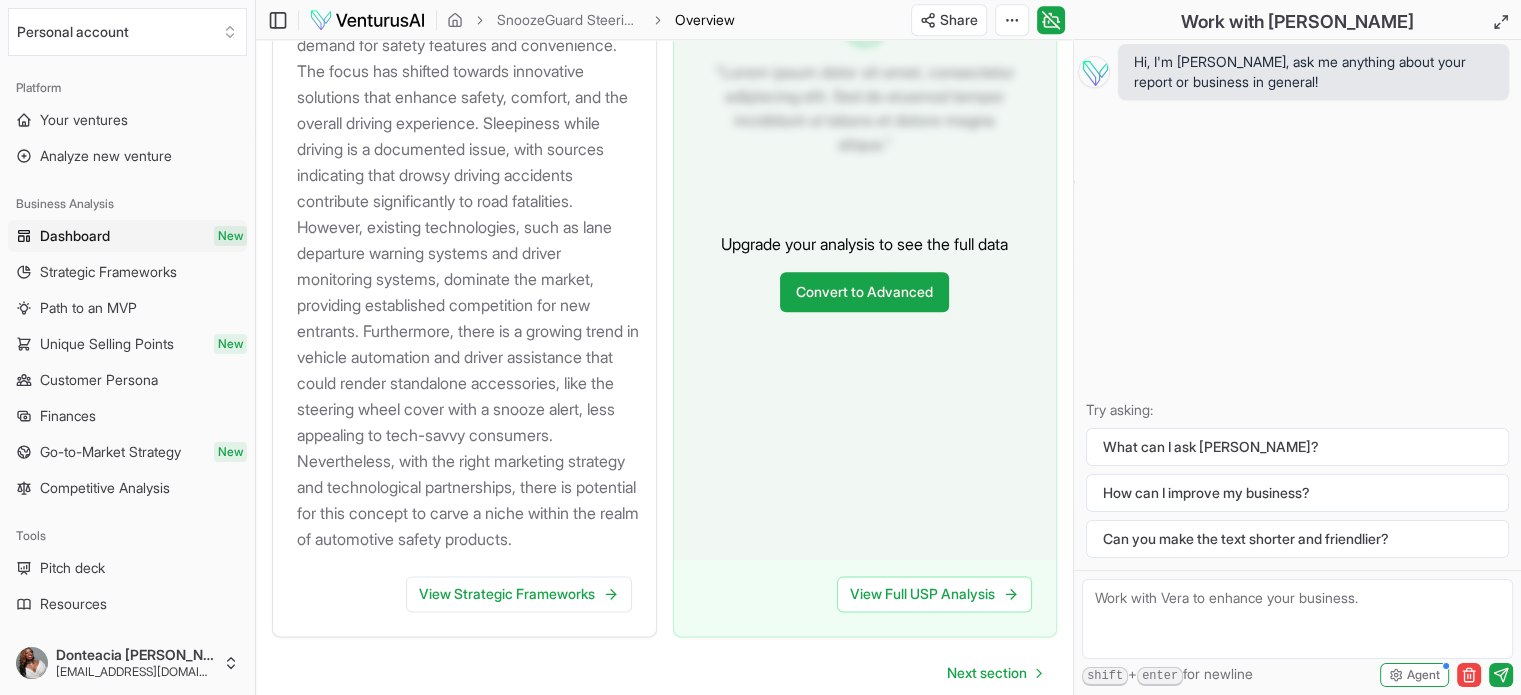 scroll, scrollTop: 2308, scrollLeft: 0, axis: vertical 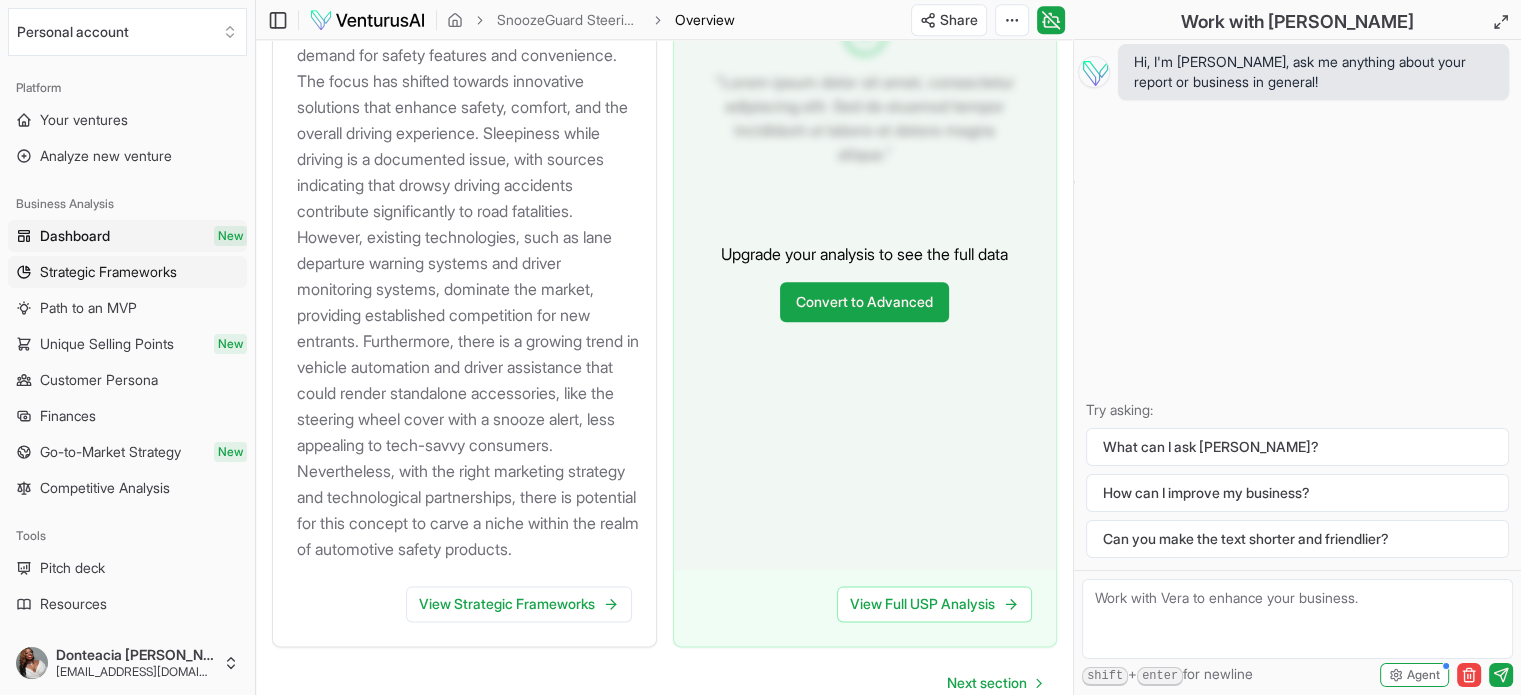 click on "Strategic Frameworks" at bounding box center [108, 272] 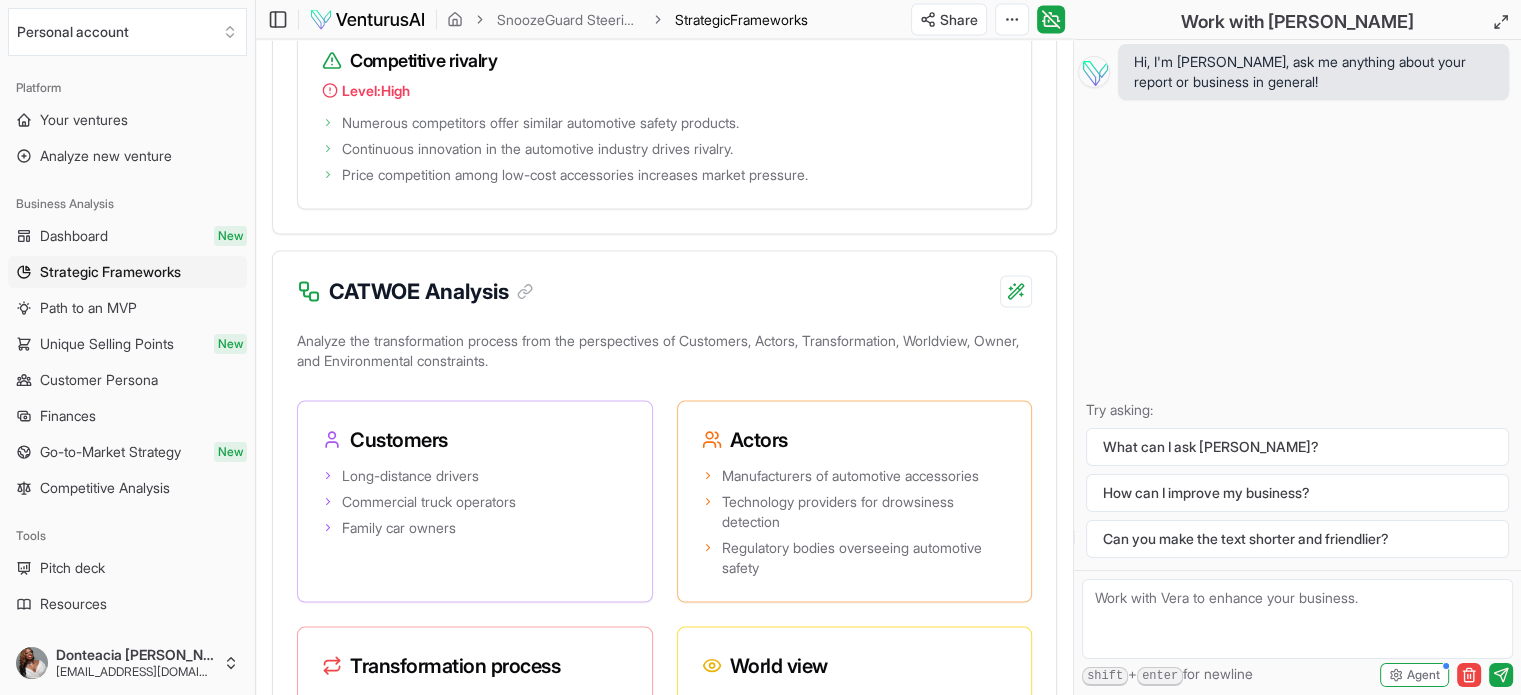 scroll, scrollTop: 4000, scrollLeft: 0, axis: vertical 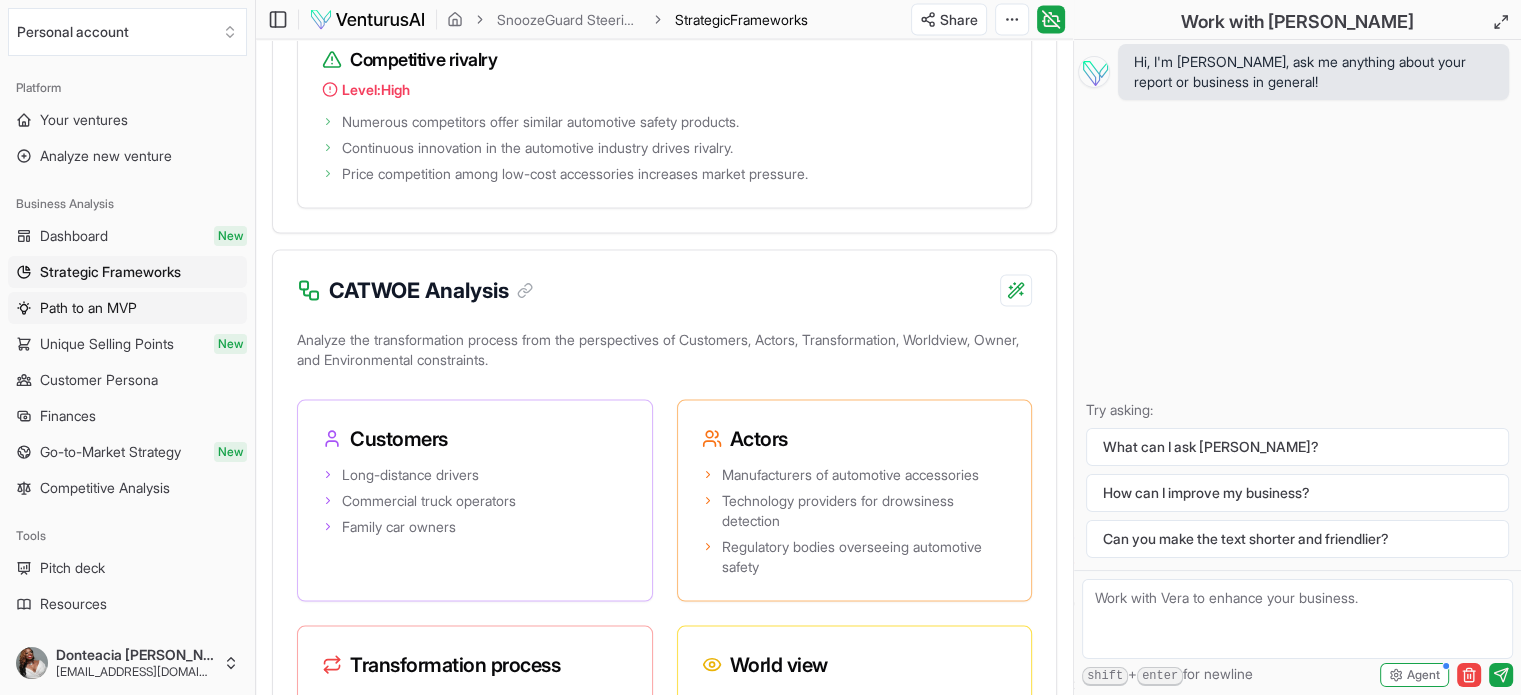 click on "Path to an MVP" at bounding box center [88, 308] 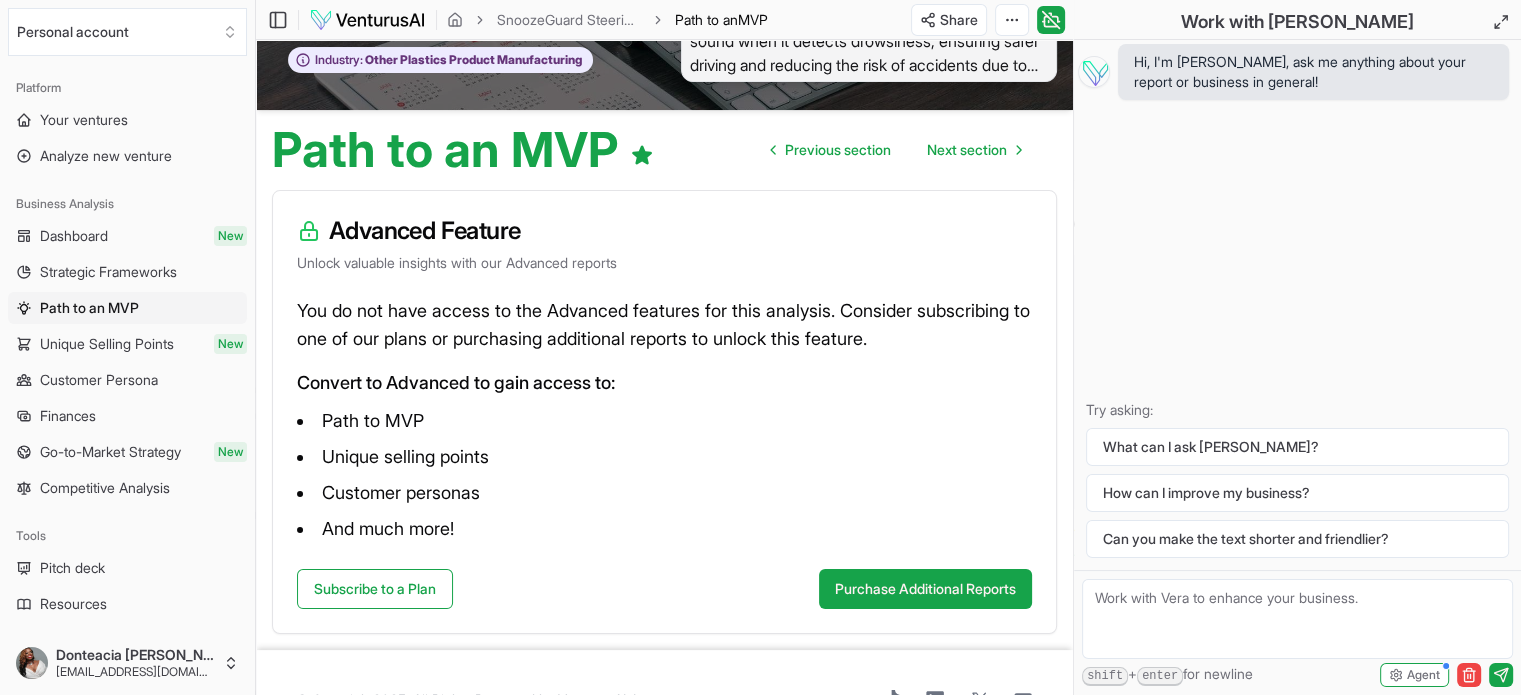 scroll, scrollTop: 96, scrollLeft: 0, axis: vertical 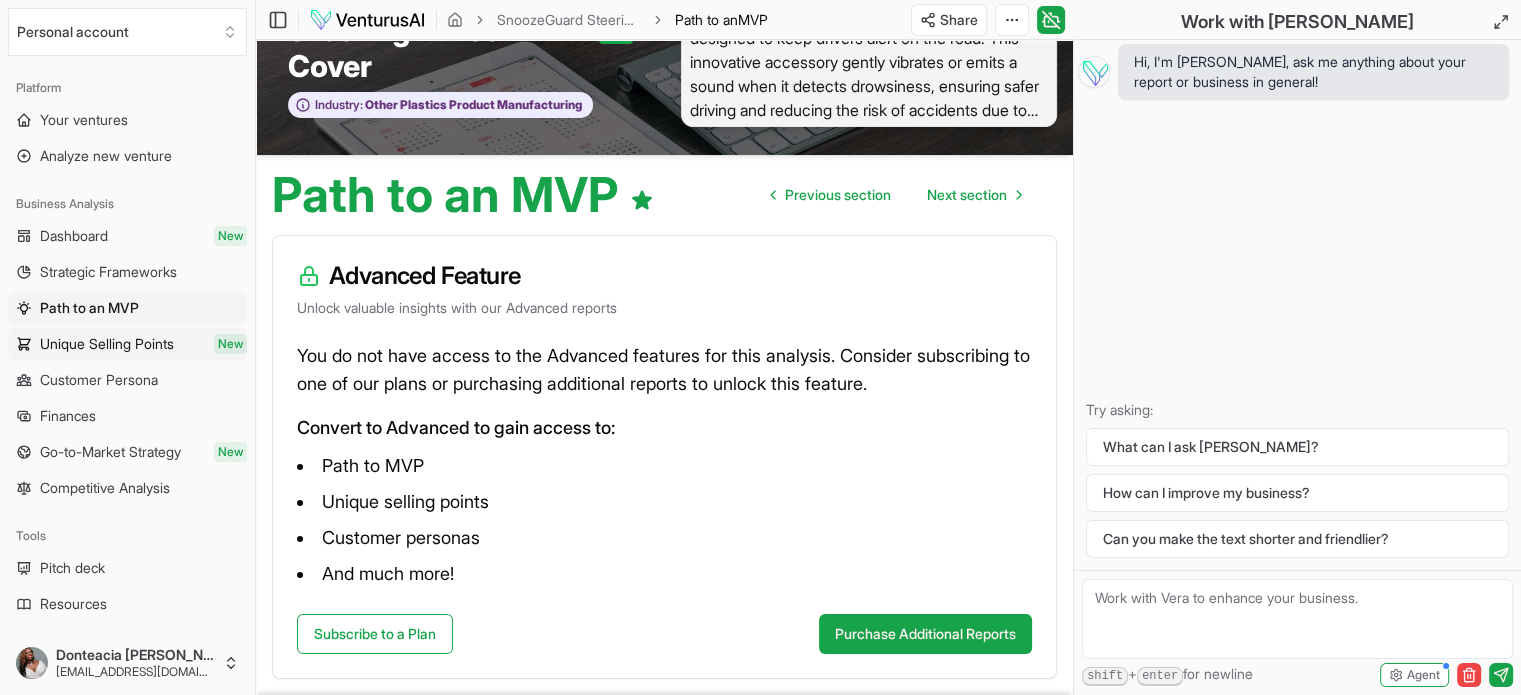 click on "Unique Selling Points" at bounding box center [107, 344] 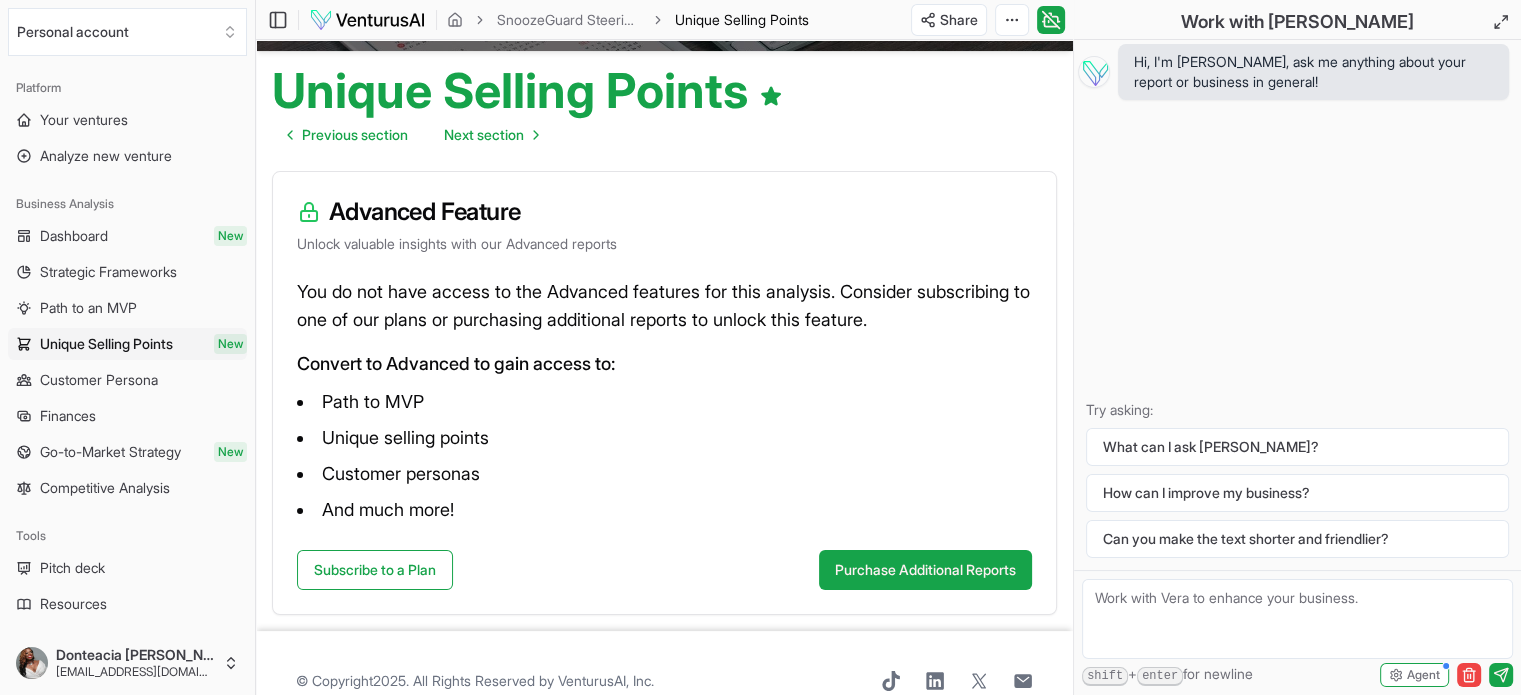scroll, scrollTop: 236, scrollLeft: 0, axis: vertical 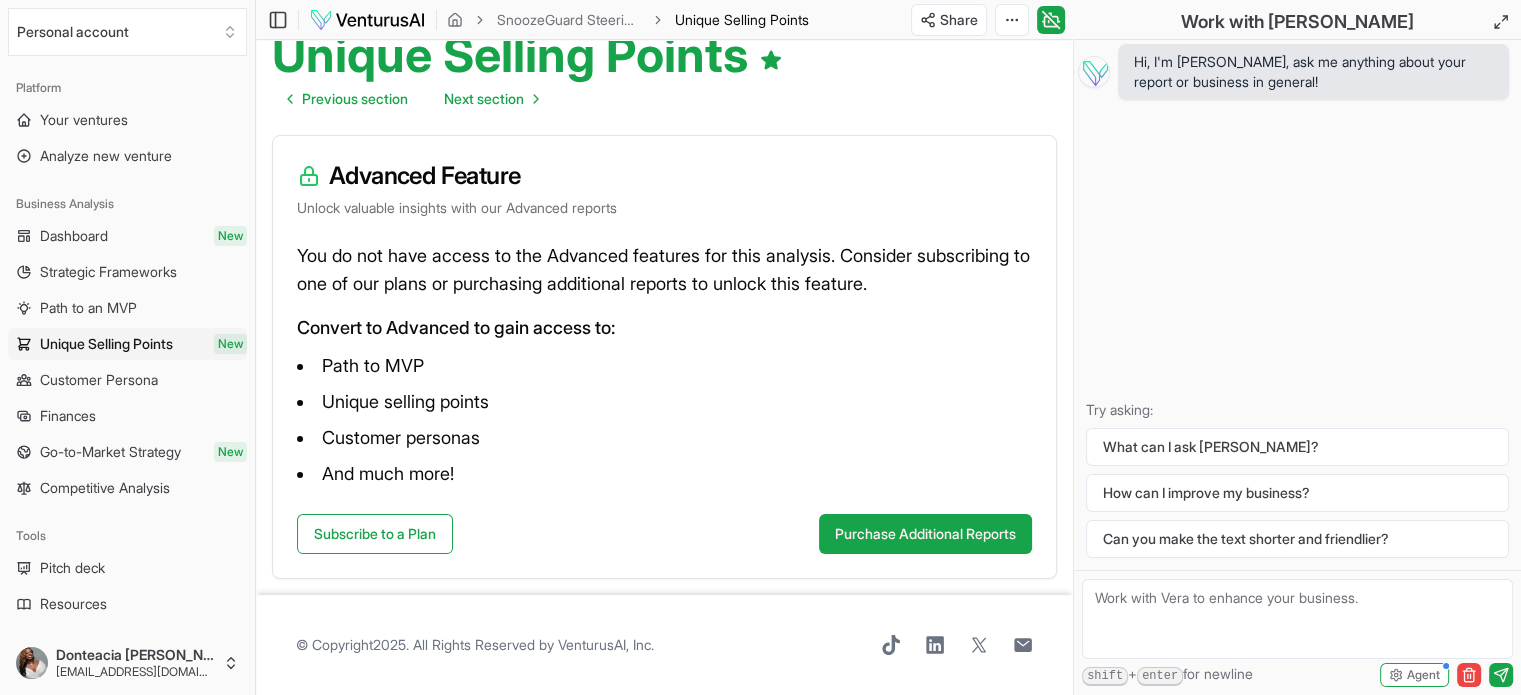 click on "Customer Persona" at bounding box center (99, 380) 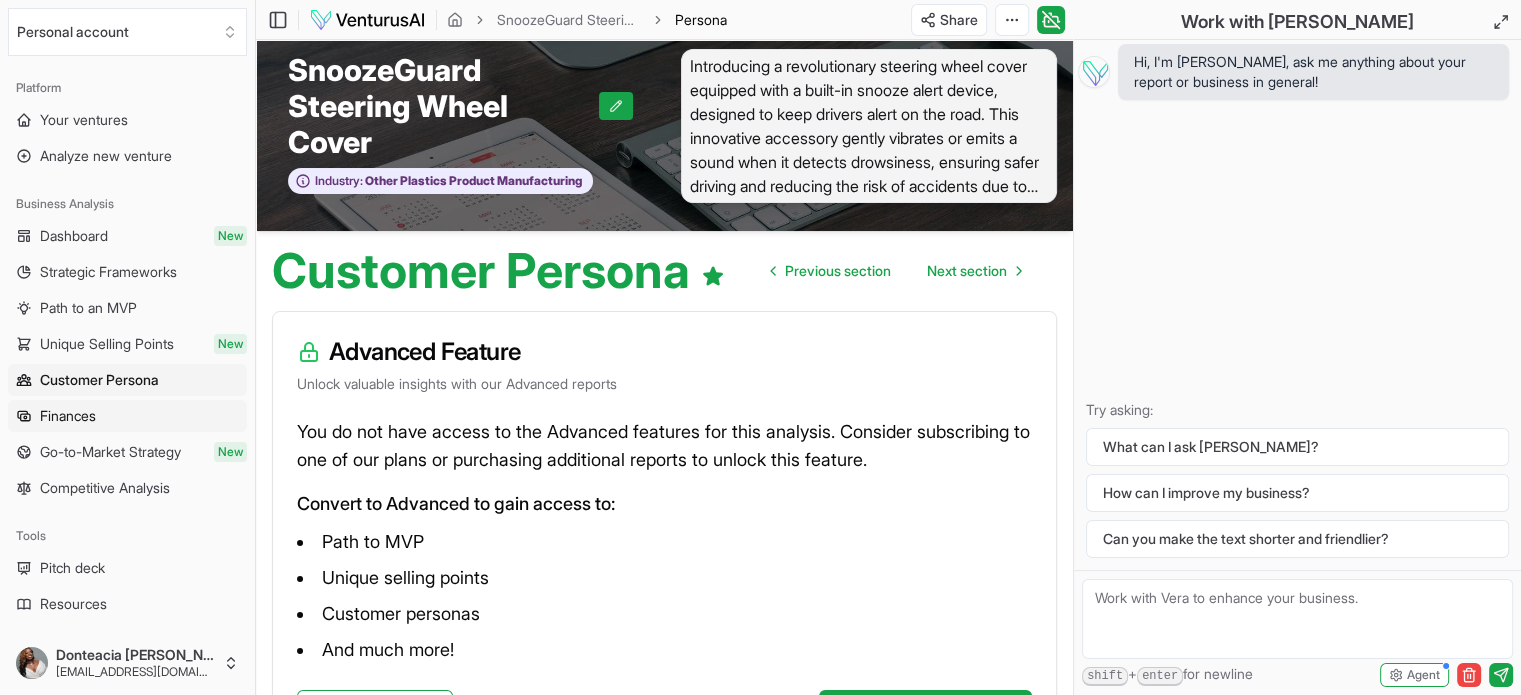 scroll, scrollTop: 0, scrollLeft: 0, axis: both 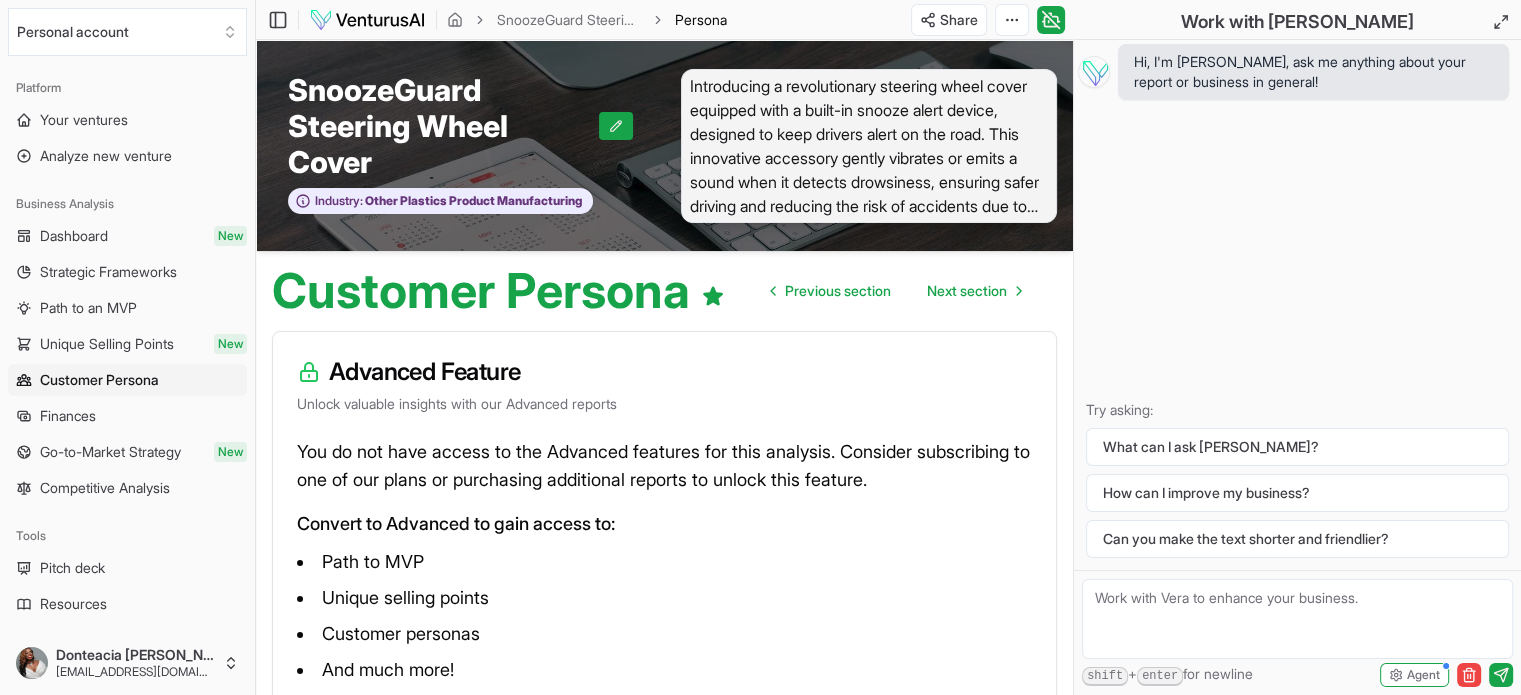 click on "Finances" at bounding box center [68, 416] 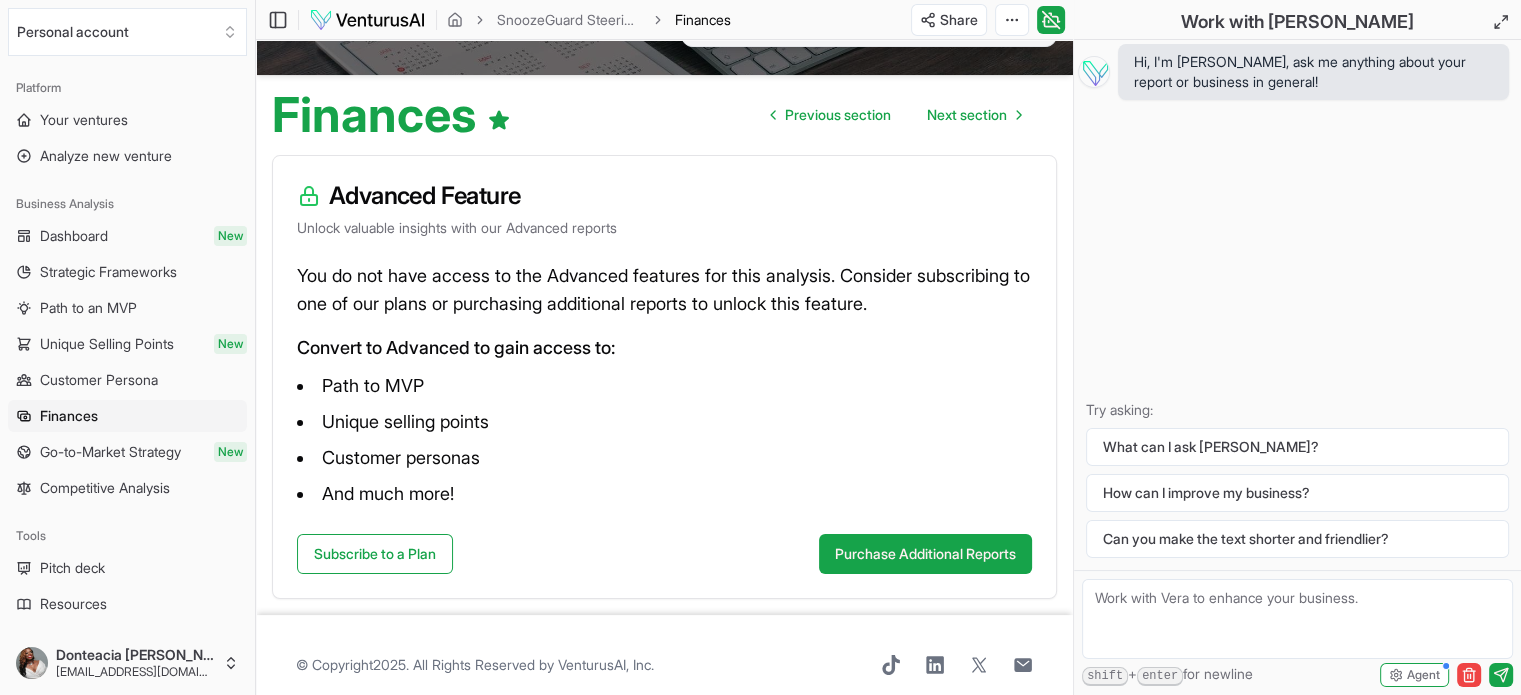 scroll, scrollTop: 196, scrollLeft: 0, axis: vertical 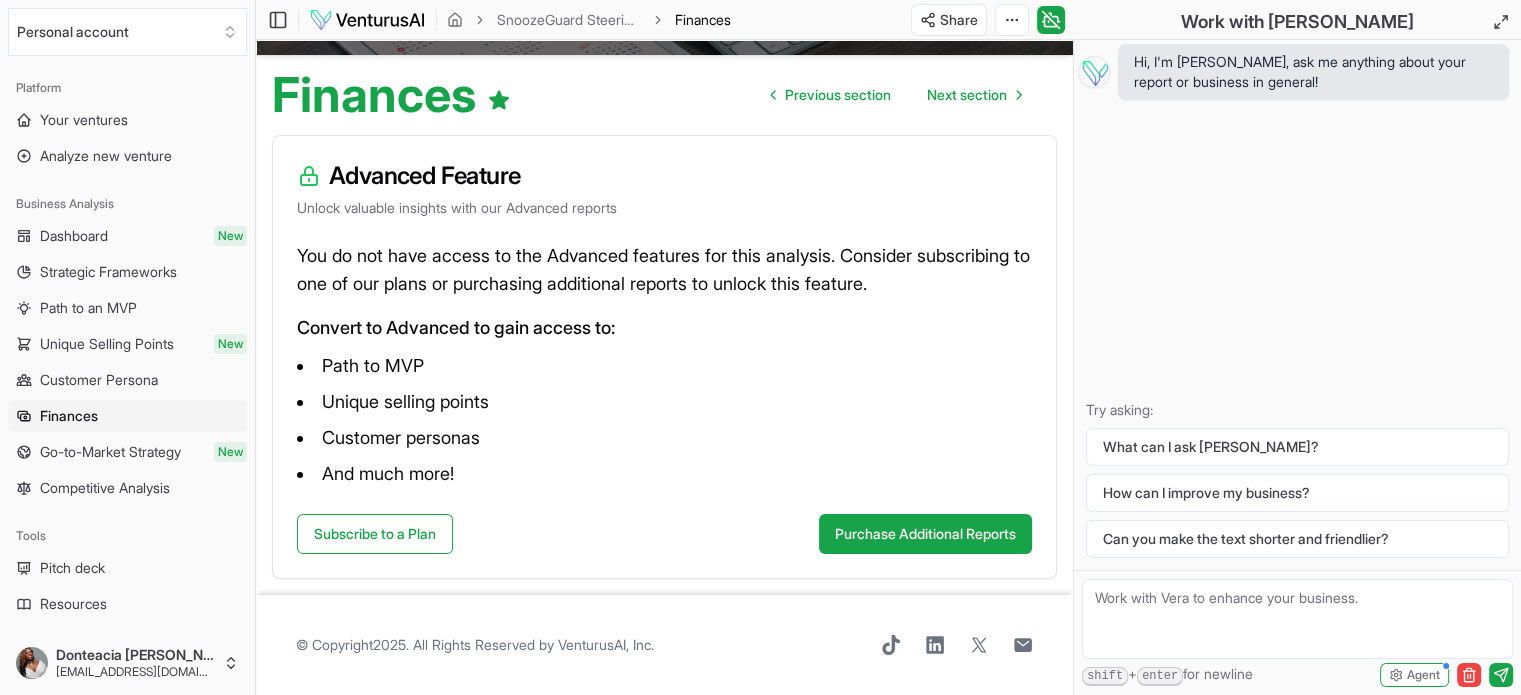 click on "Finances" at bounding box center (127, 416) 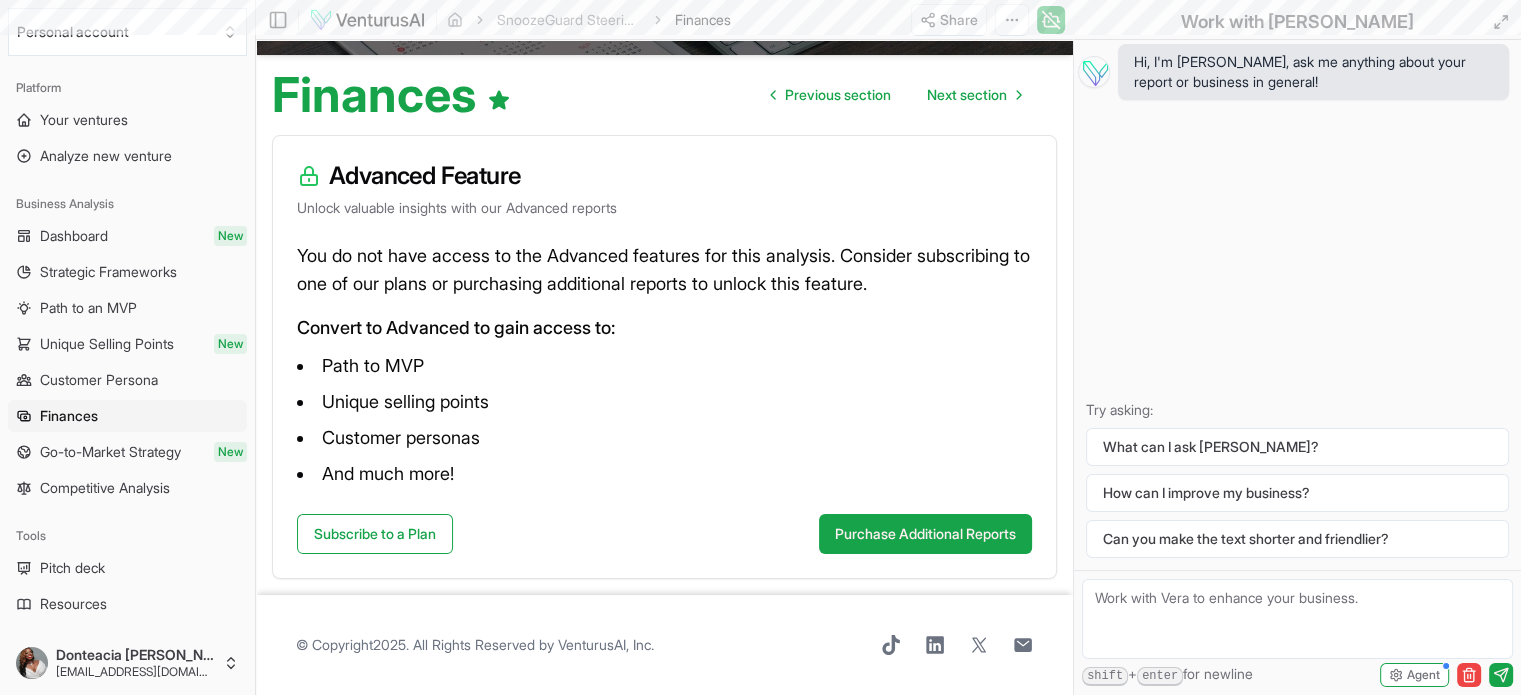scroll, scrollTop: 0, scrollLeft: 0, axis: both 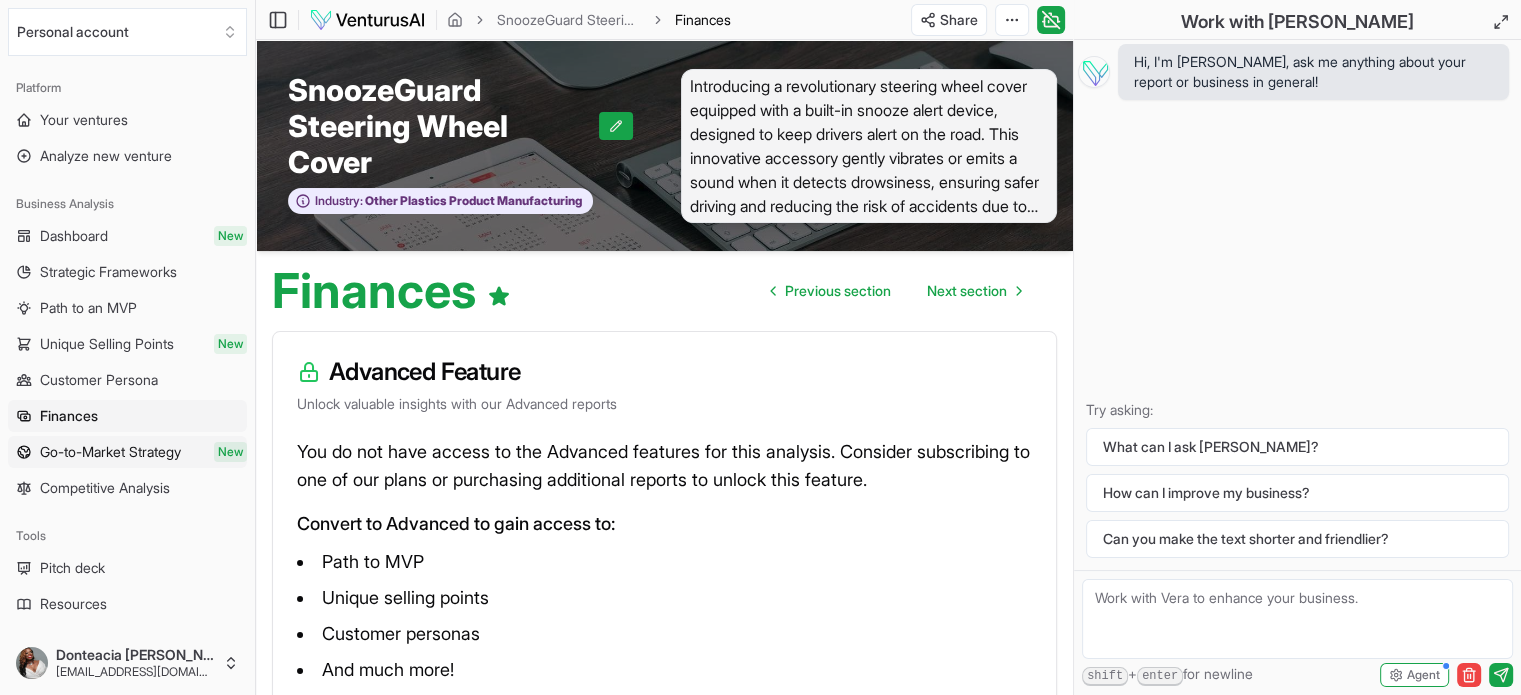 click on "Go-to-Market Strategy" at bounding box center [110, 452] 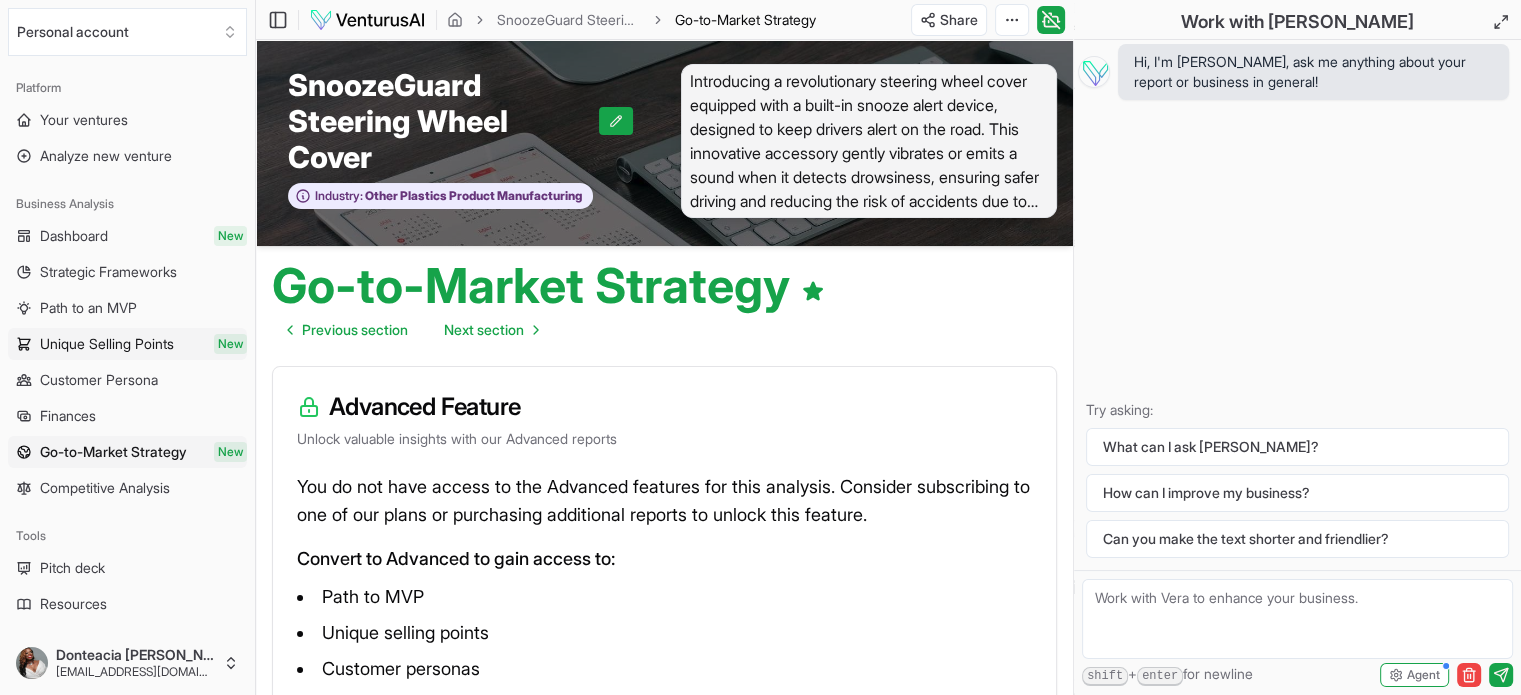 scroll, scrollTop: 0, scrollLeft: 0, axis: both 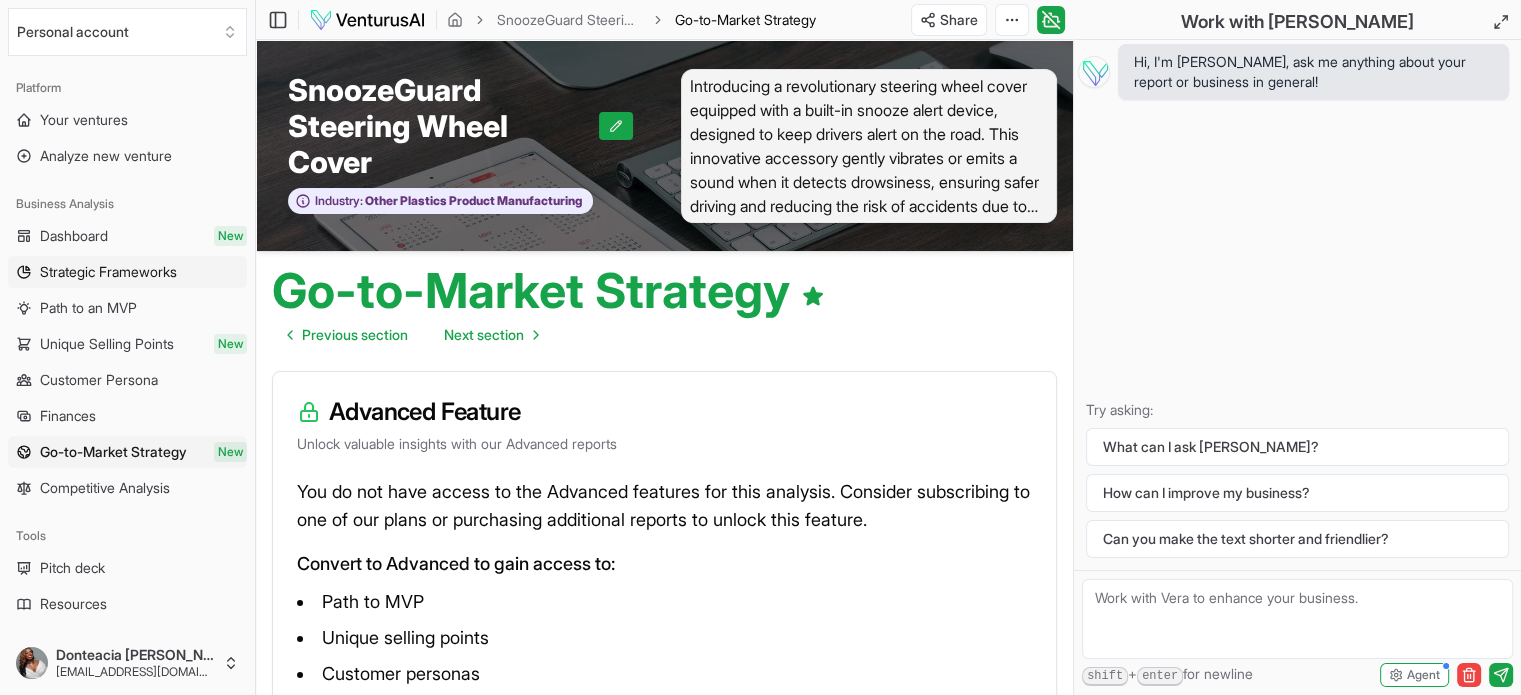 click on "Strategic Frameworks" at bounding box center (108, 272) 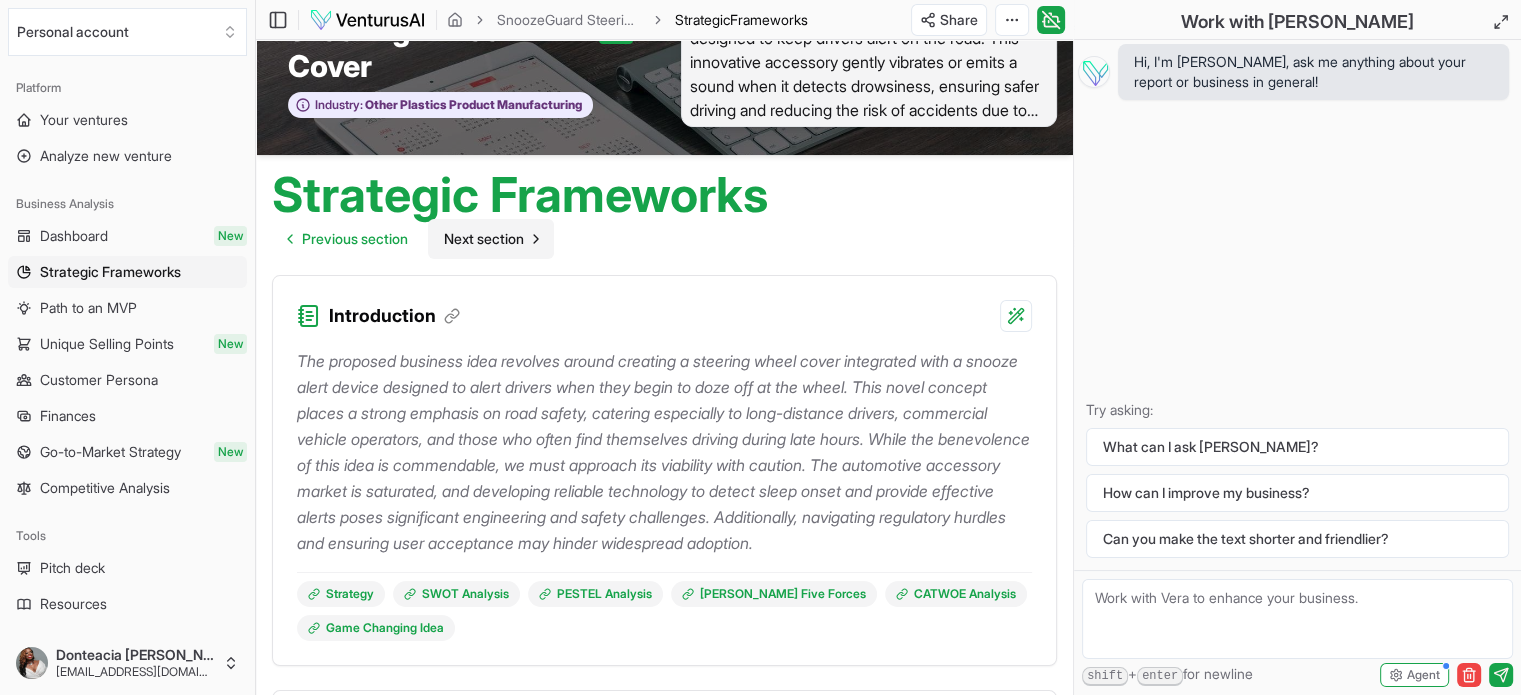 scroll, scrollTop: 0, scrollLeft: 0, axis: both 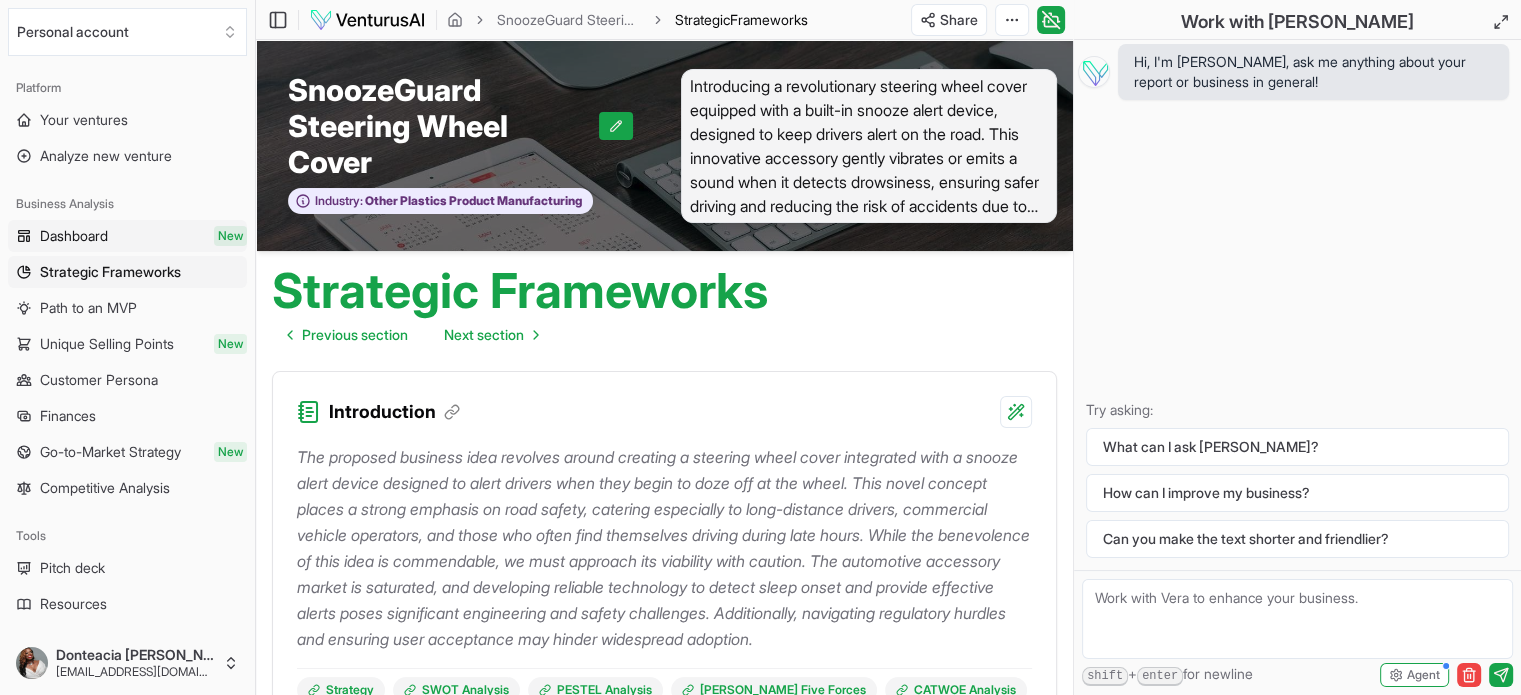click on "Dashboard New" at bounding box center [127, 236] 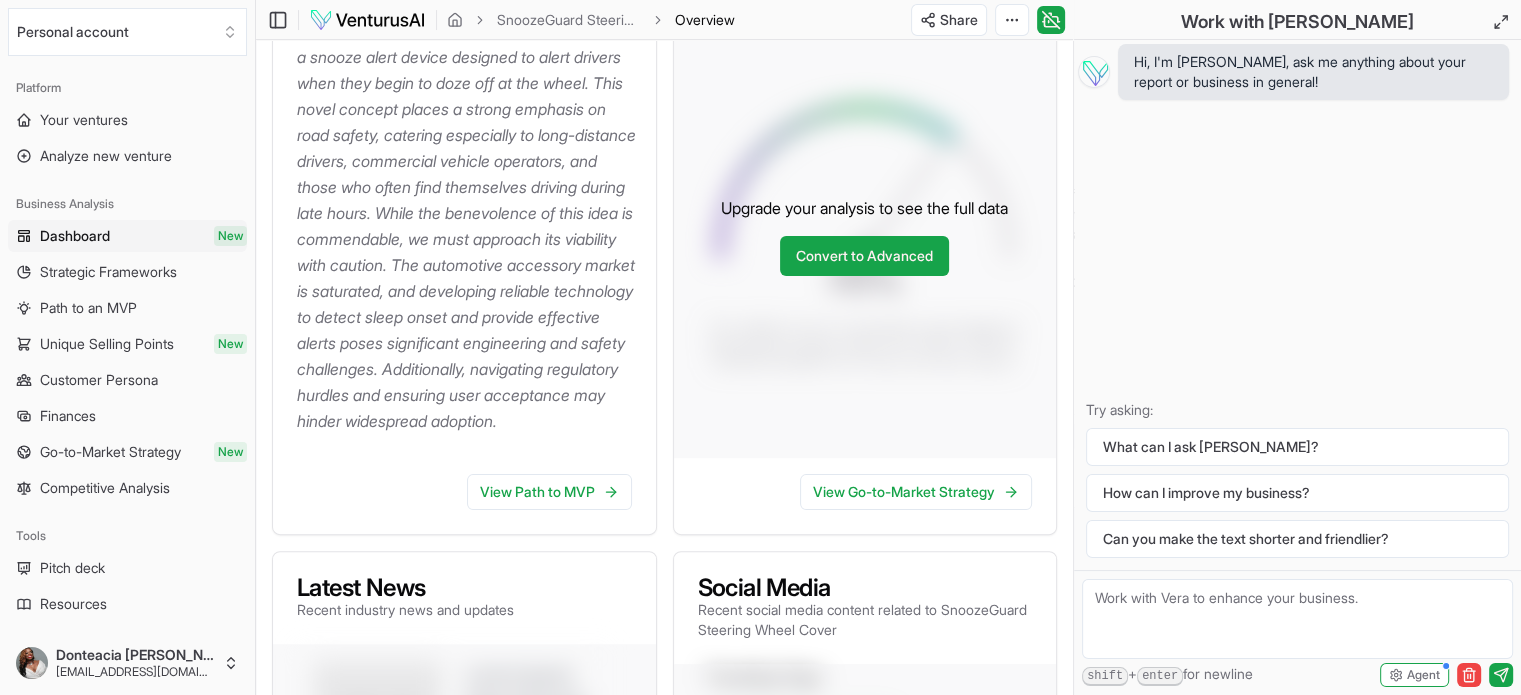 scroll, scrollTop: 500, scrollLeft: 0, axis: vertical 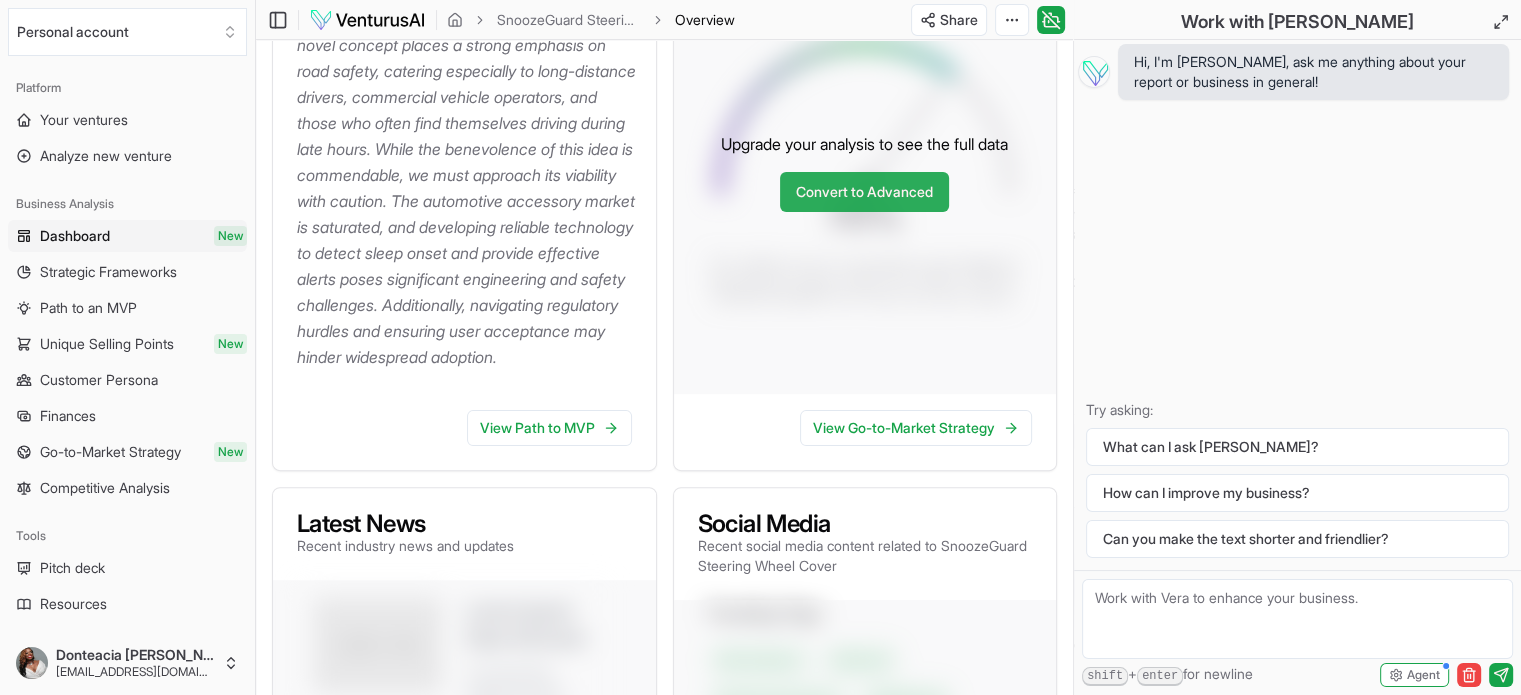 click on "Convert to Advanced" at bounding box center (864, 192) 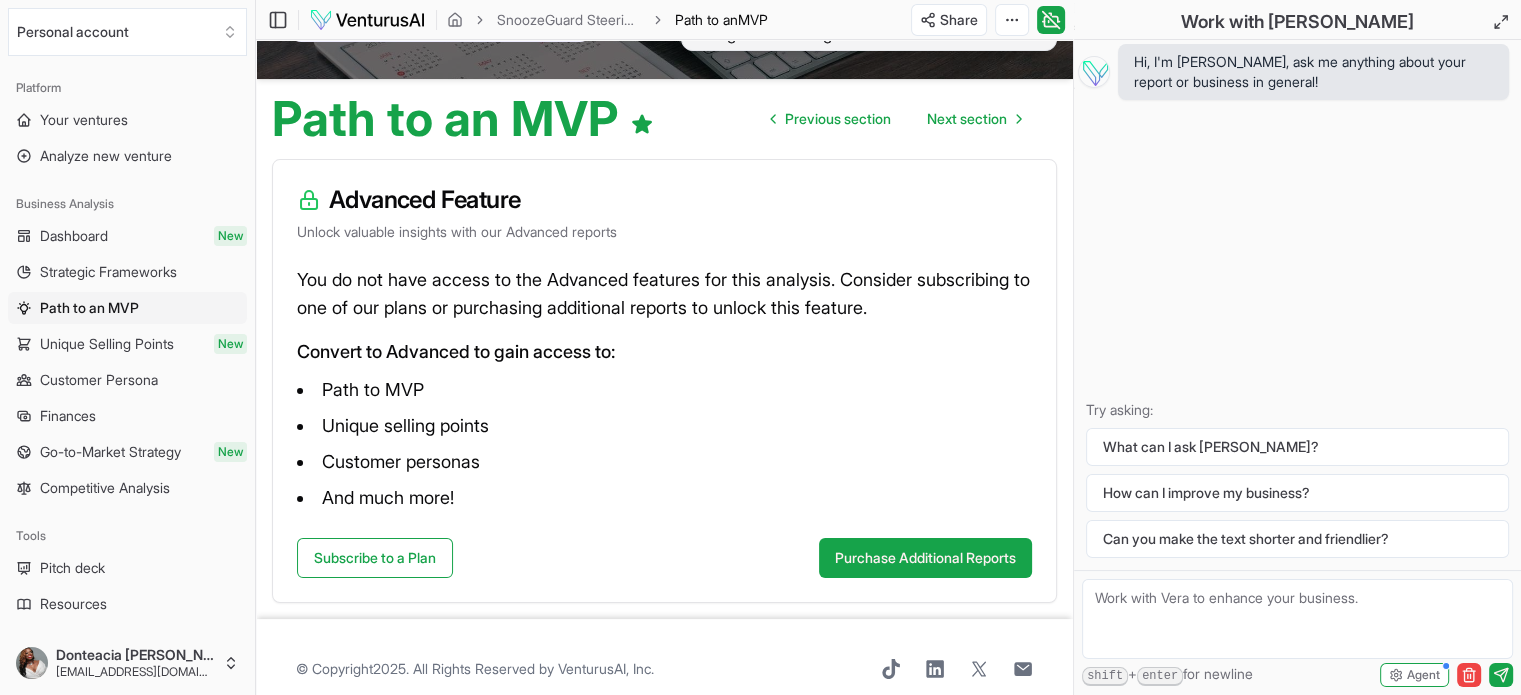 scroll, scrollTop: 196, scrollLeft: 0, axis: vertical 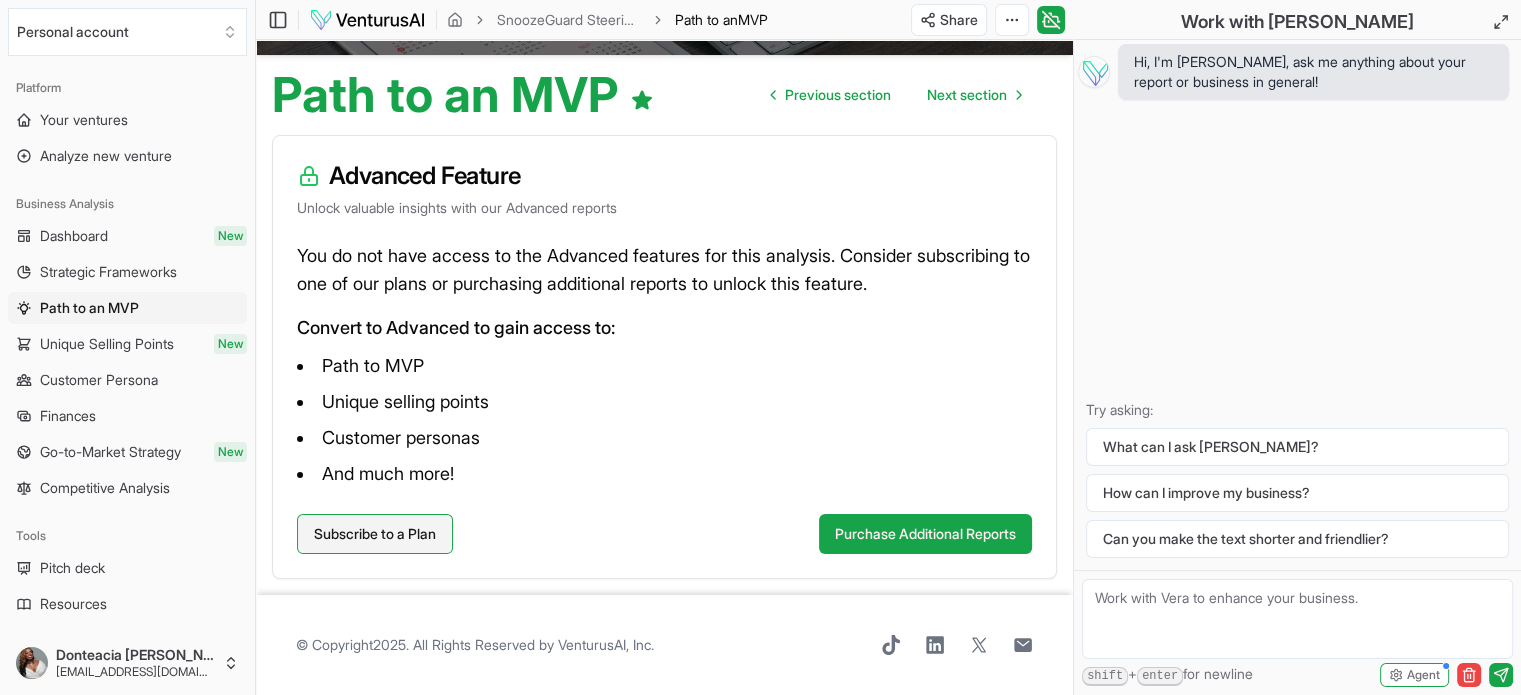click on "Subscribe to a Plan" at bounding box center (375, 534) 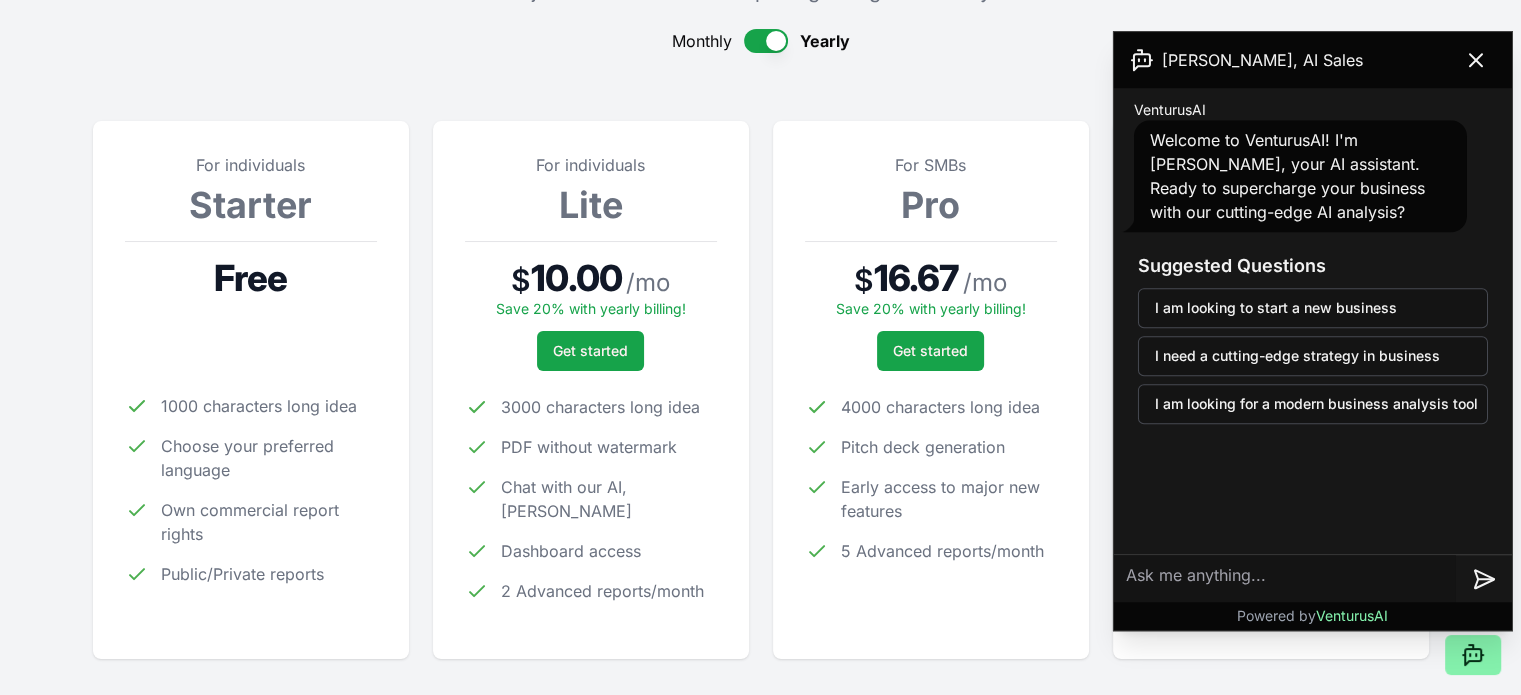 scroll, scrollTop: 200, scrollLeft: 0, axis: vertical 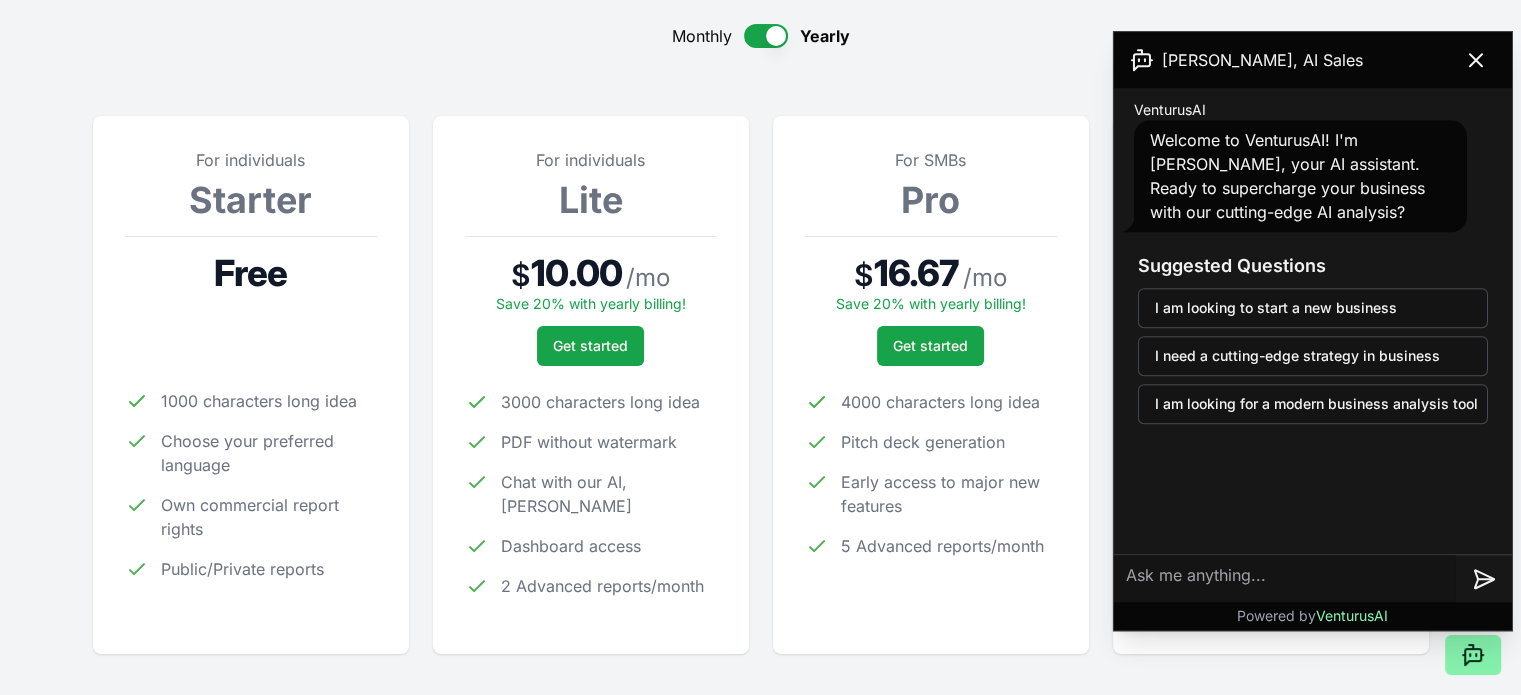 click at bounding box center [766, 36] 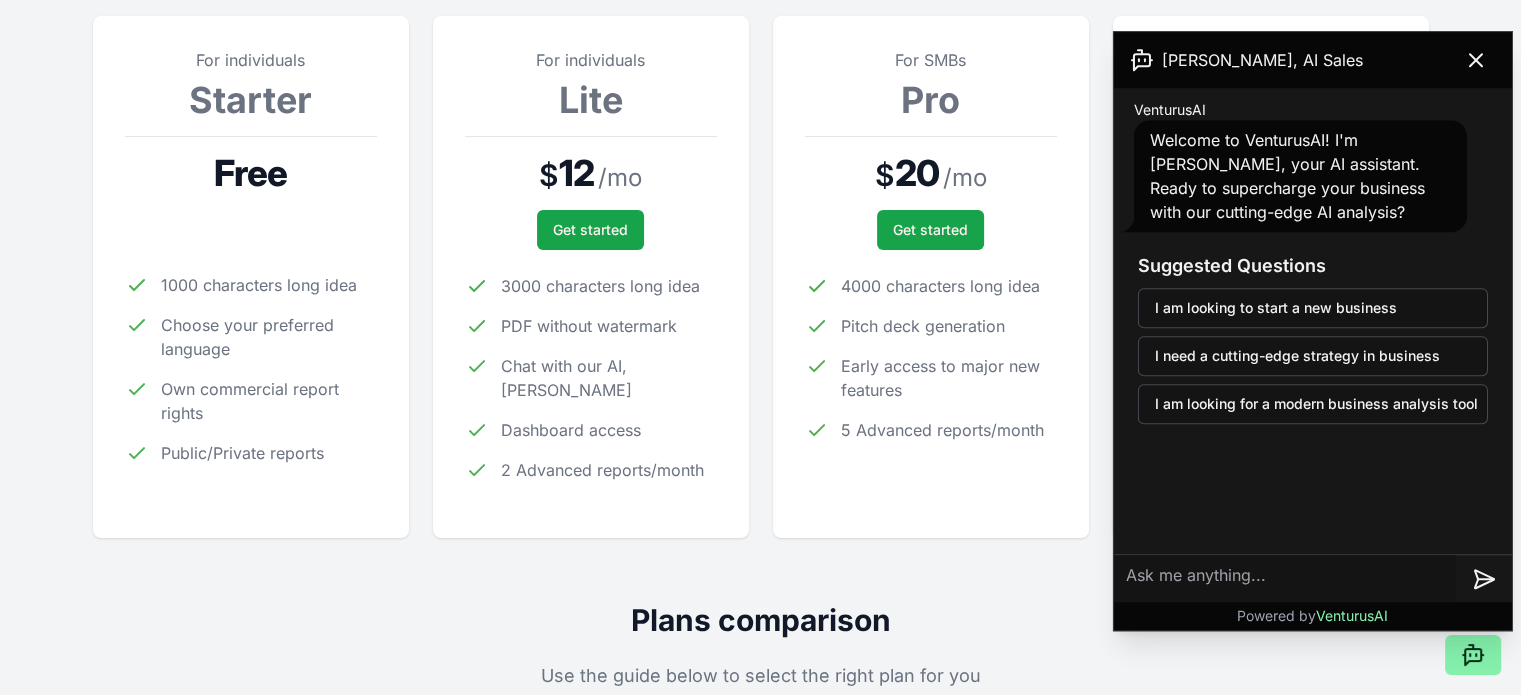 scroll, scrollTop: 100, scrollLeft: 0, axis: vertical 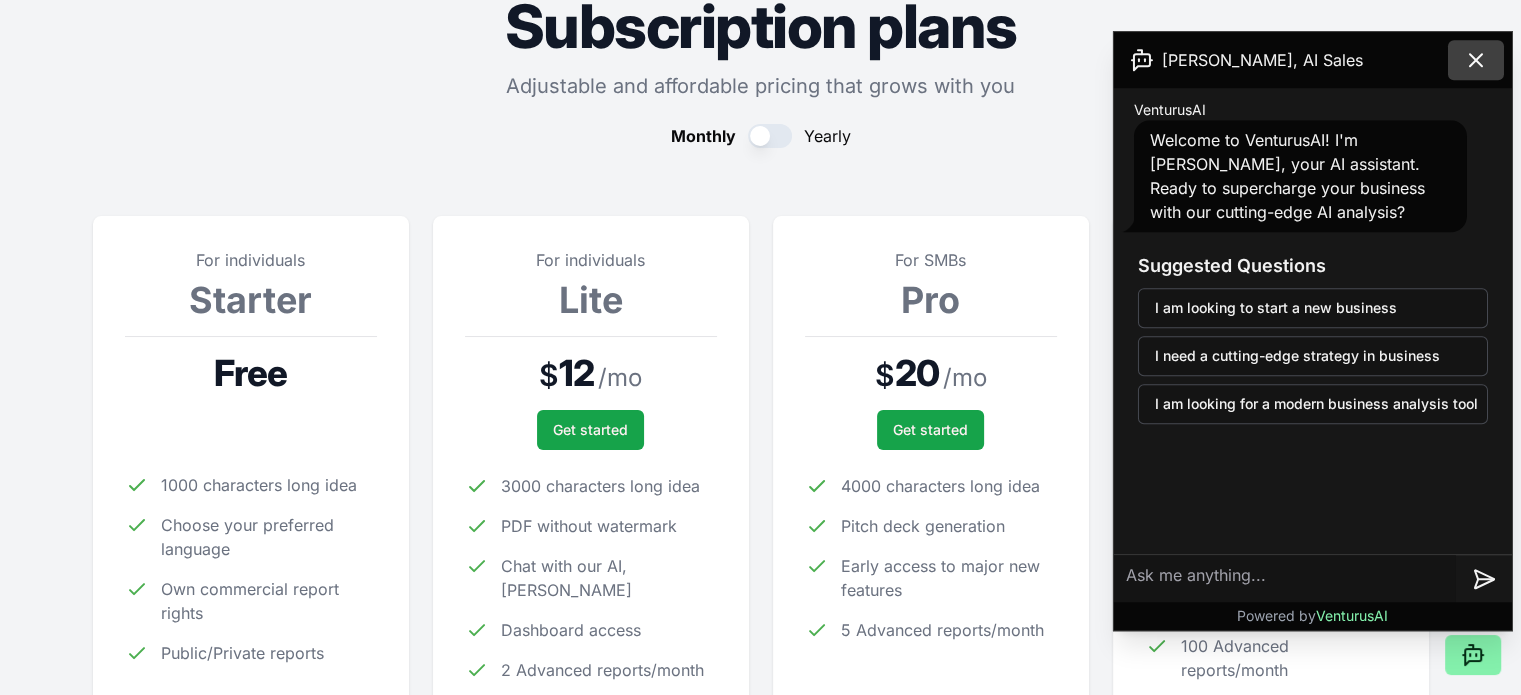 click 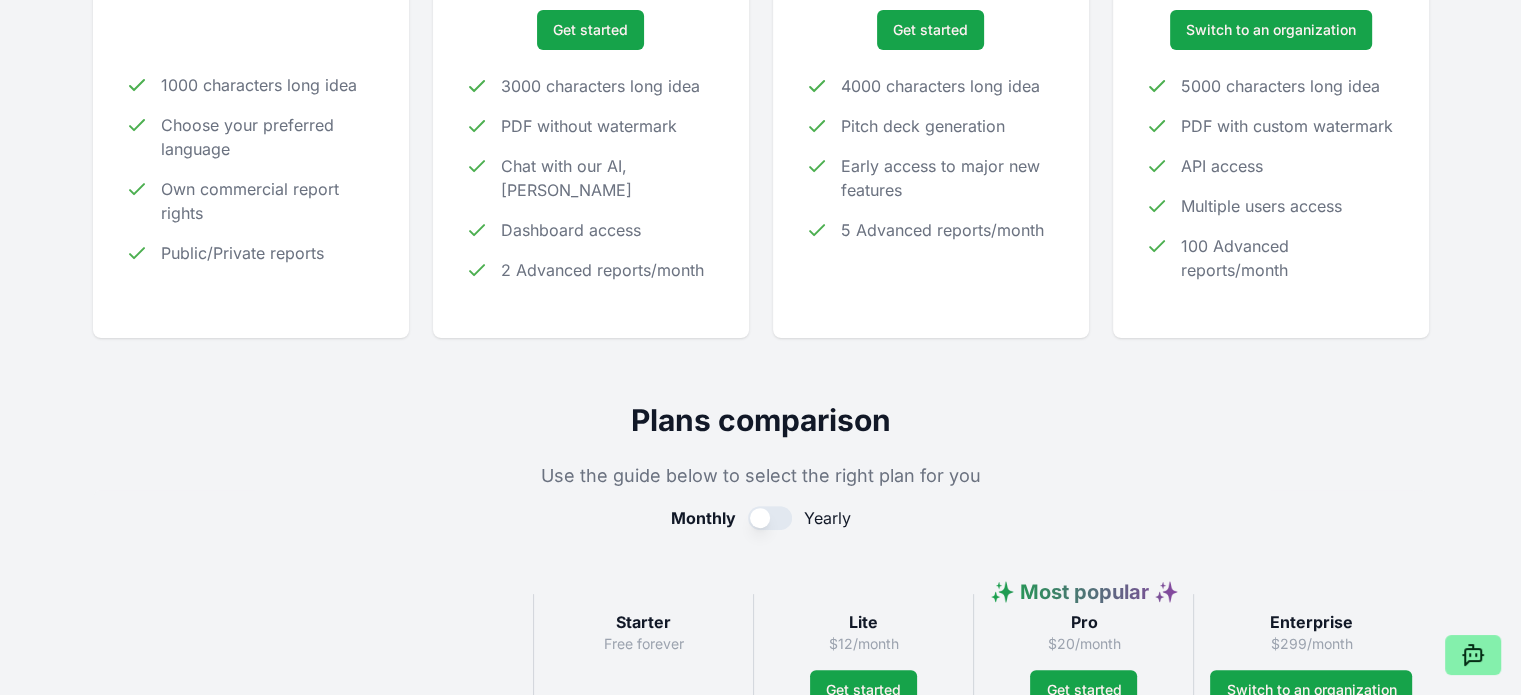 scroll, scrollTop: 0, scrollLeft: 0, axis: both 